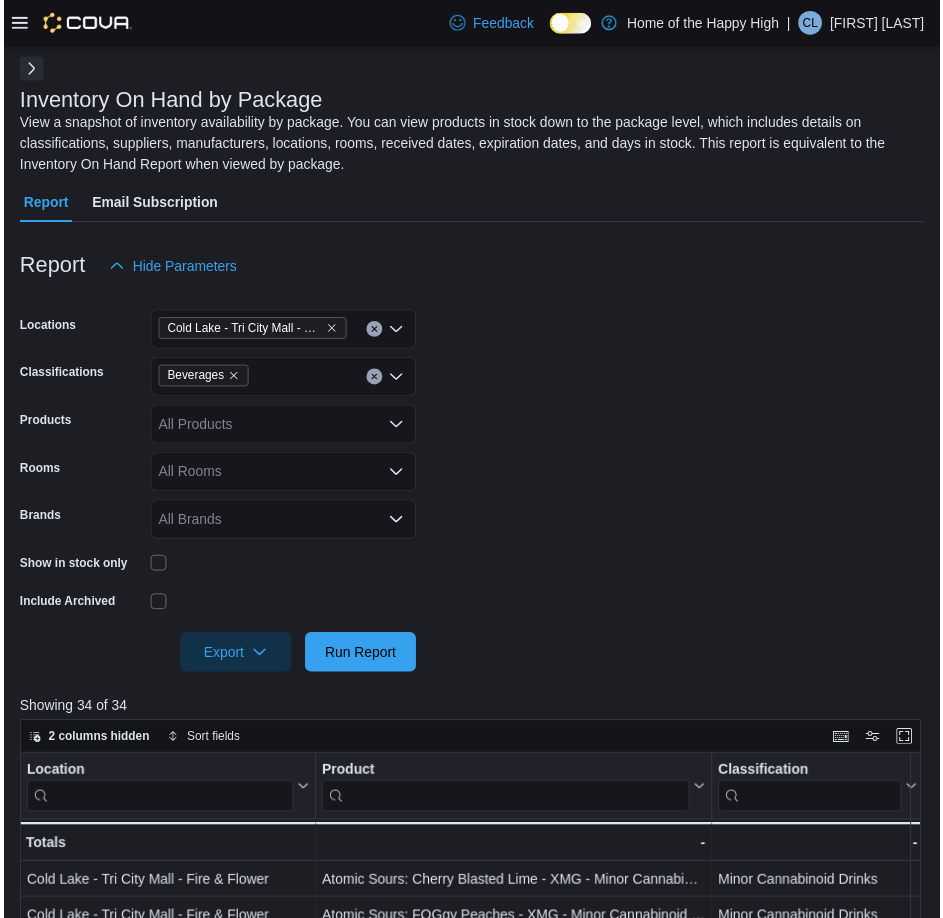 scroll, scrollTop: 0, scrollLeft: 0, axis: both 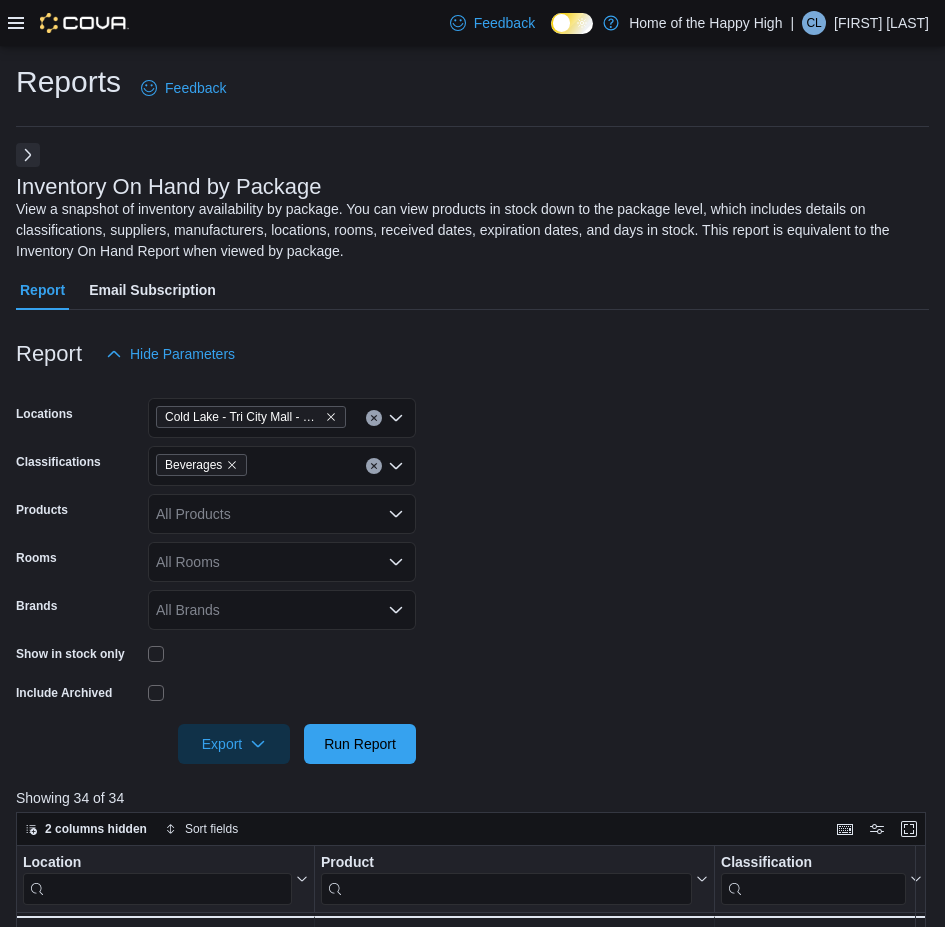 click on "Feedback Dark Mode Home of the Happy High | CL [FIRST] [LAST]" at bounding box center (472, 23) 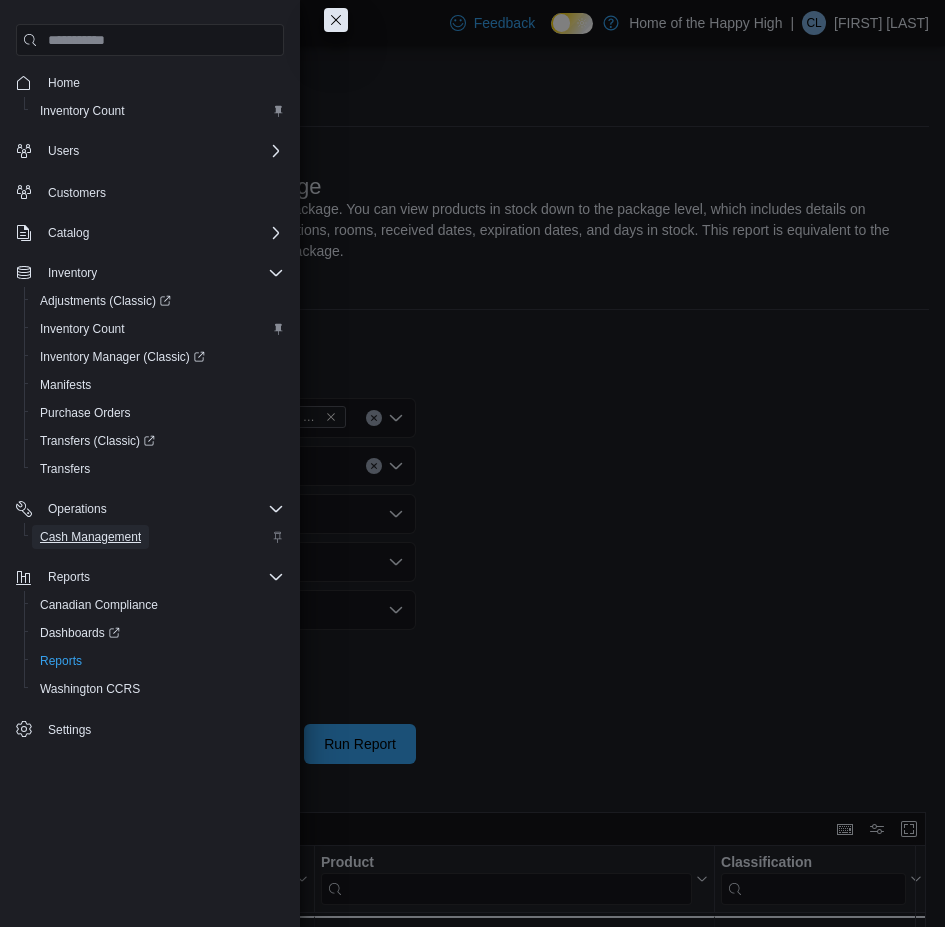 click on "Cash Management" at bounding box center (90, 537) 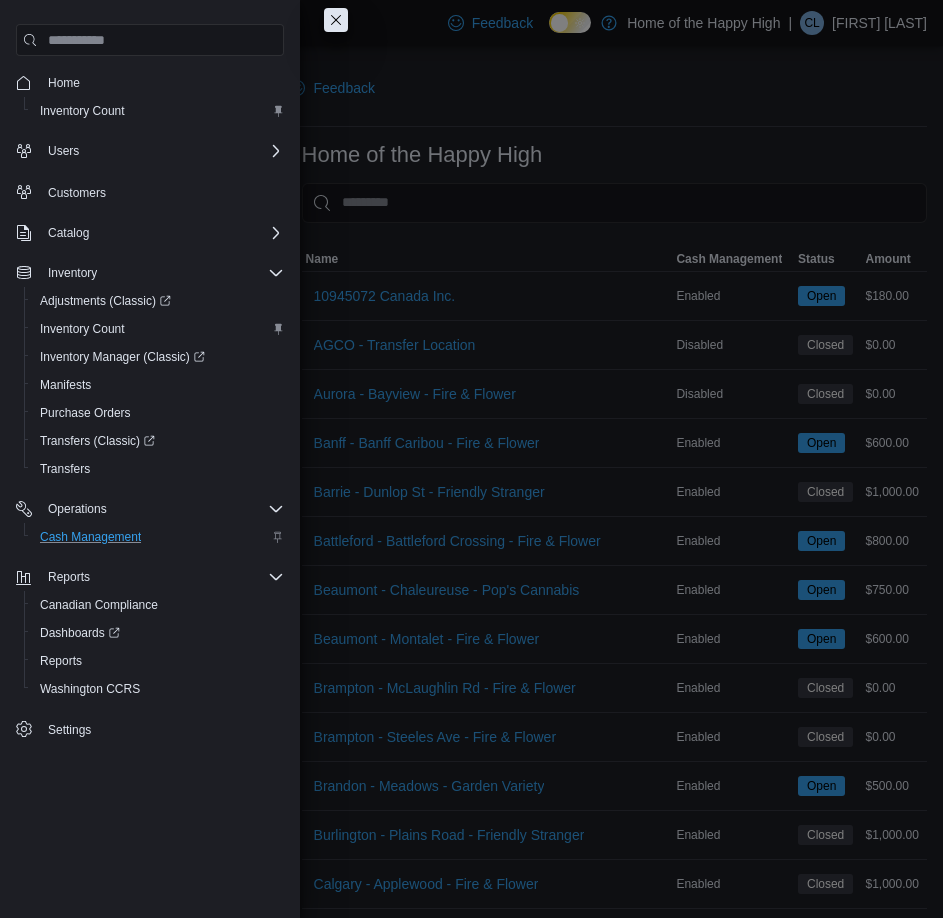 click at bounding box center [336, 20] 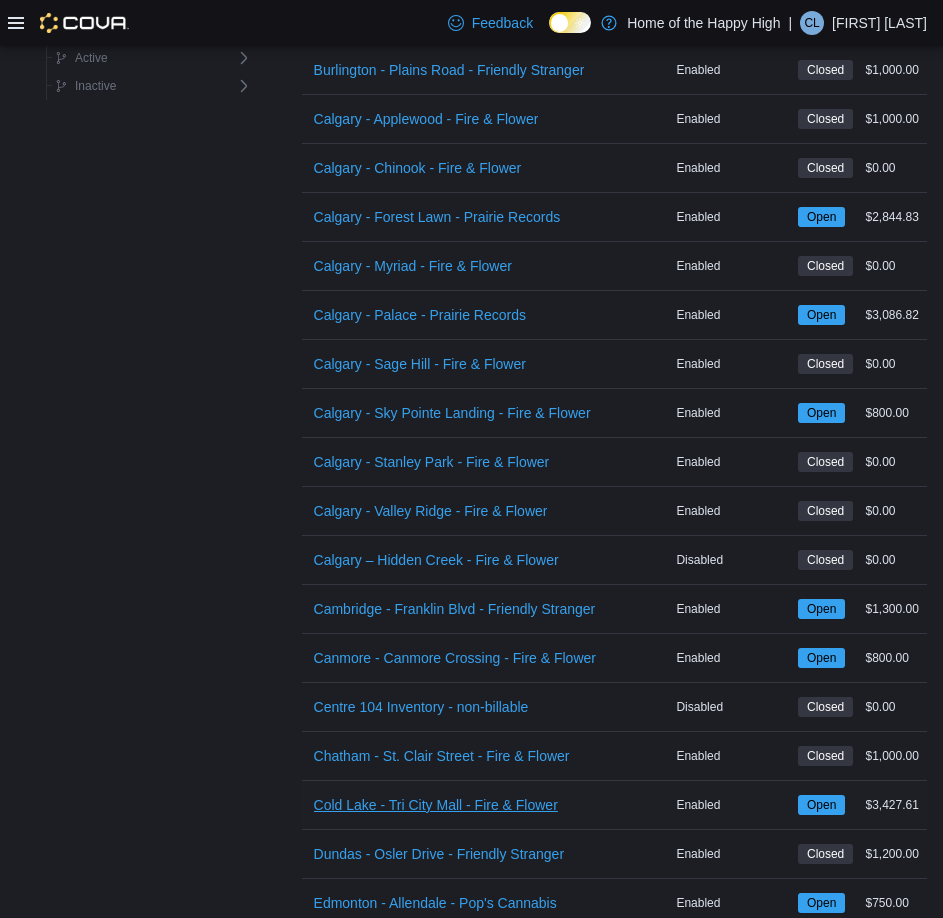 scroll, scrollTop: 800, scrollLeft: 0, axis: vertical 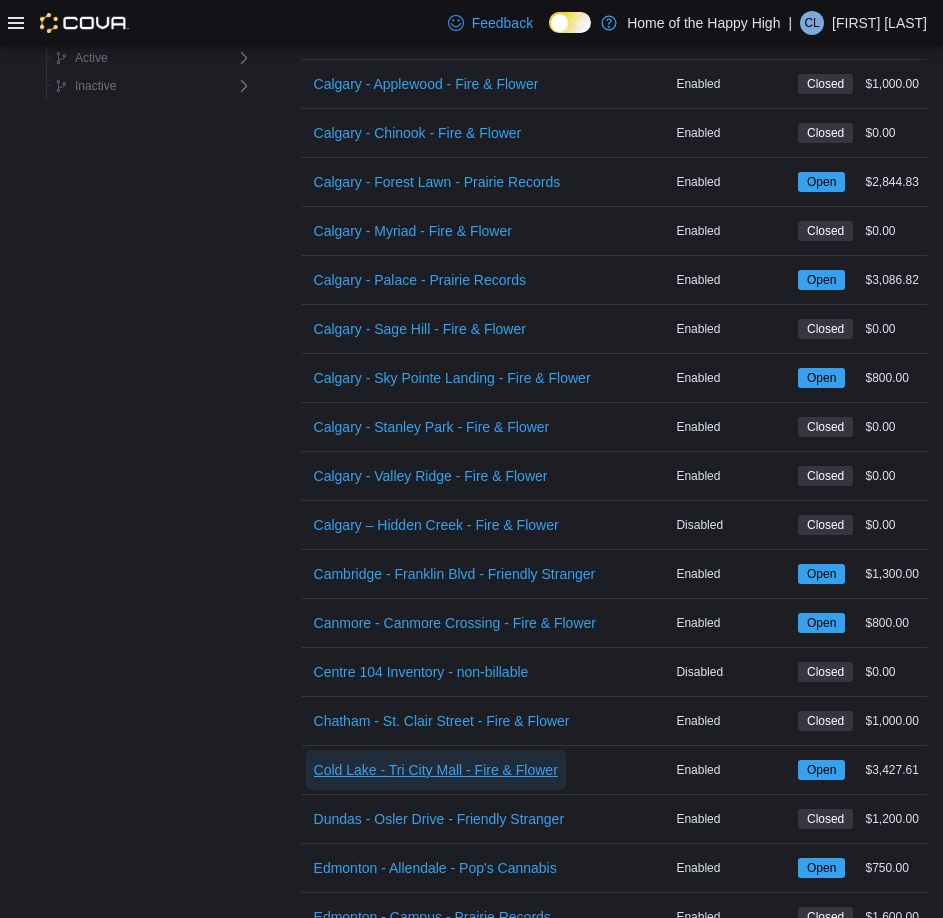 click on "Cold Lake - Tri City Mall - Fire & Flower" at bounding box center [436, 770] 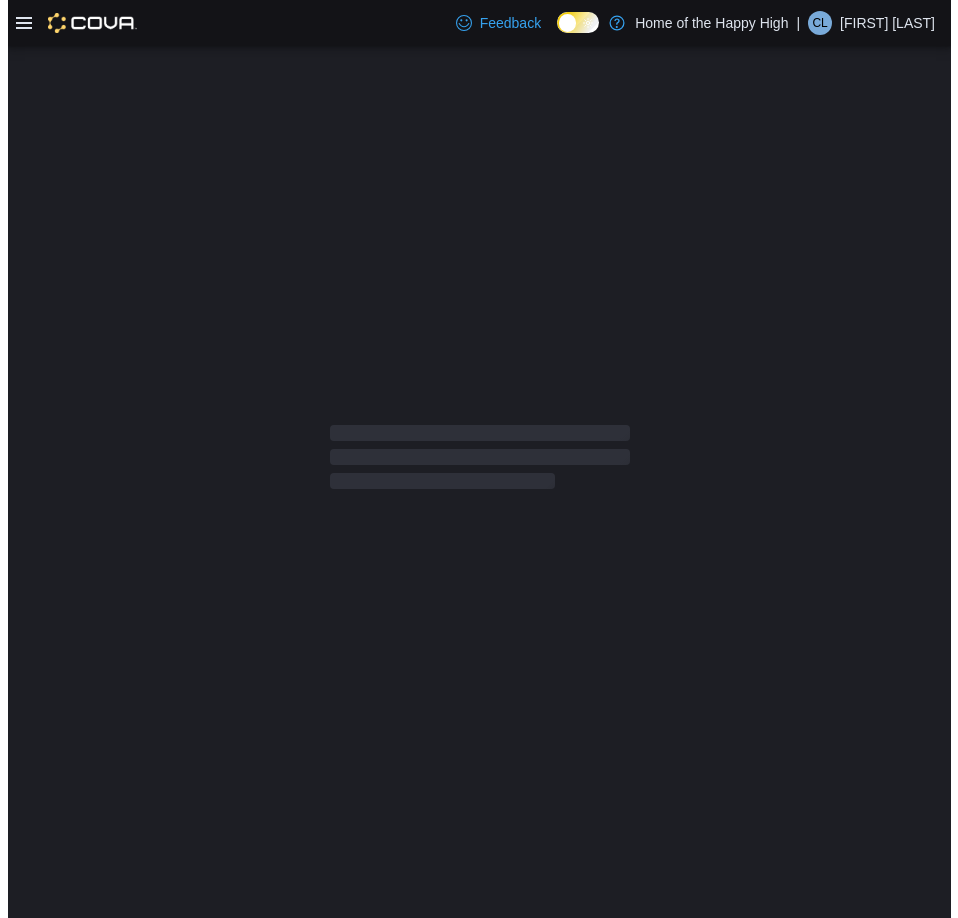 scroll, scrollTop: 0, scrollLeft: 0, axis: both 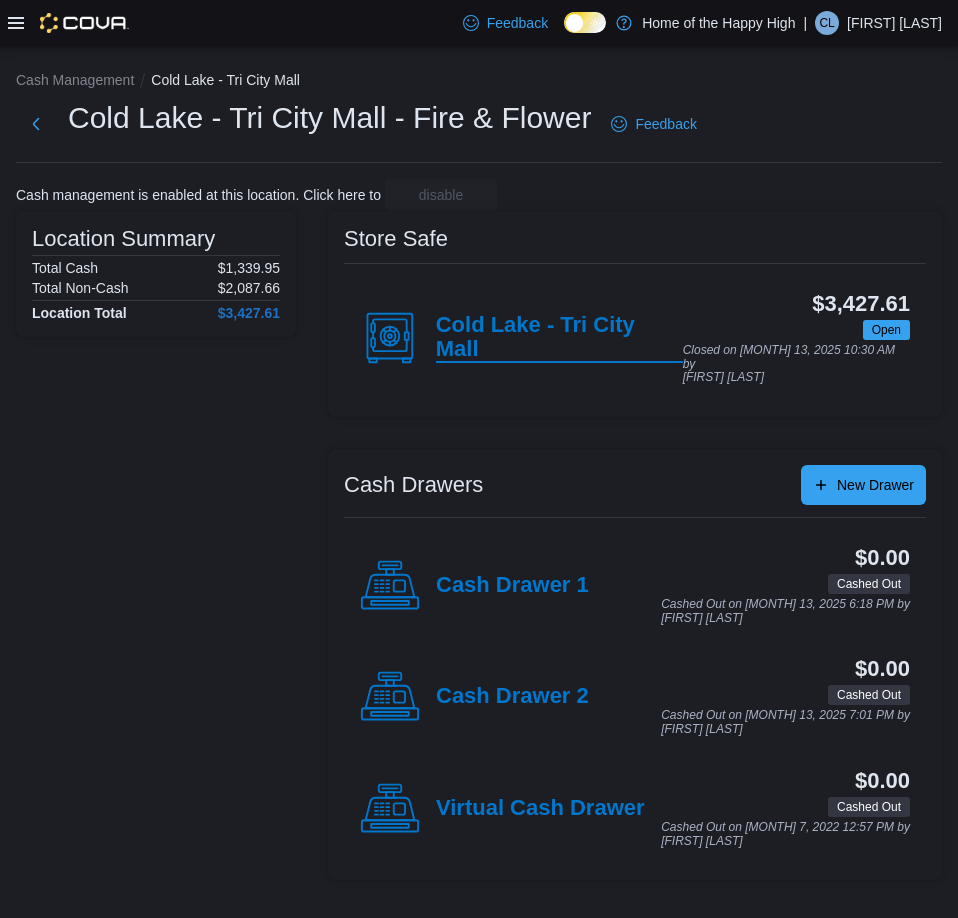 click on "Cold Lake - Tri City Mall" at bounding box center [559, 338] 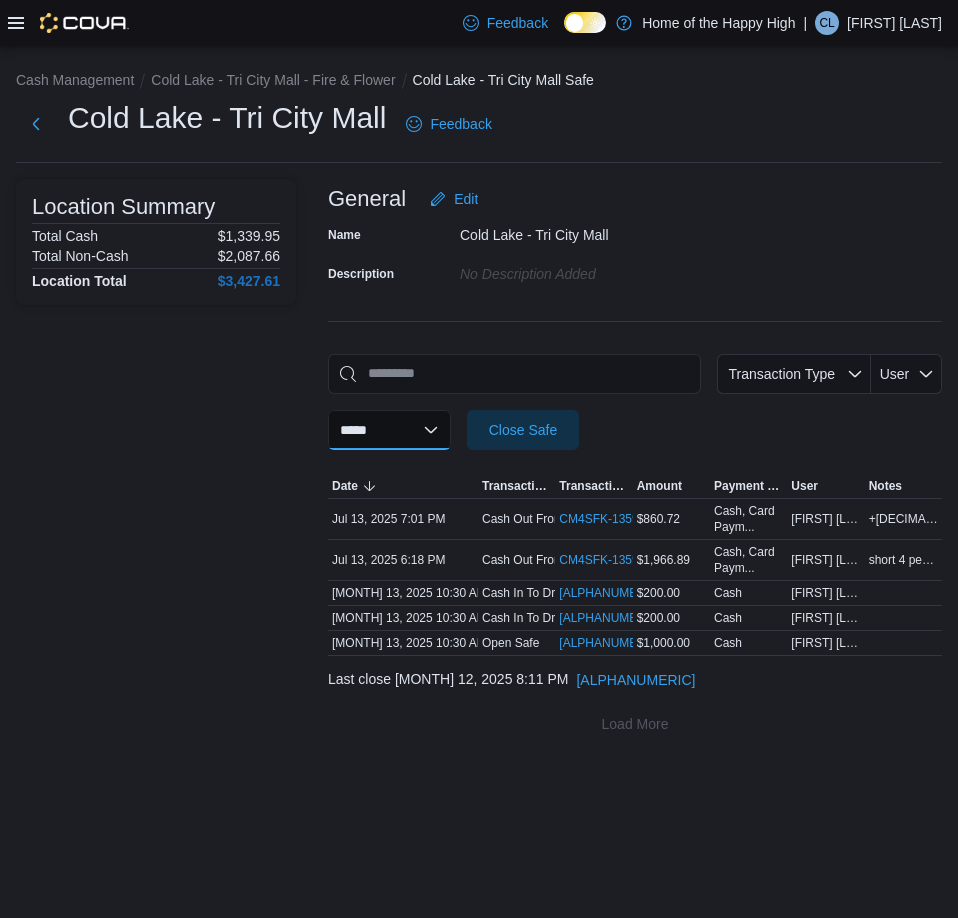 click on "**********" at bounding box center (389, 430) 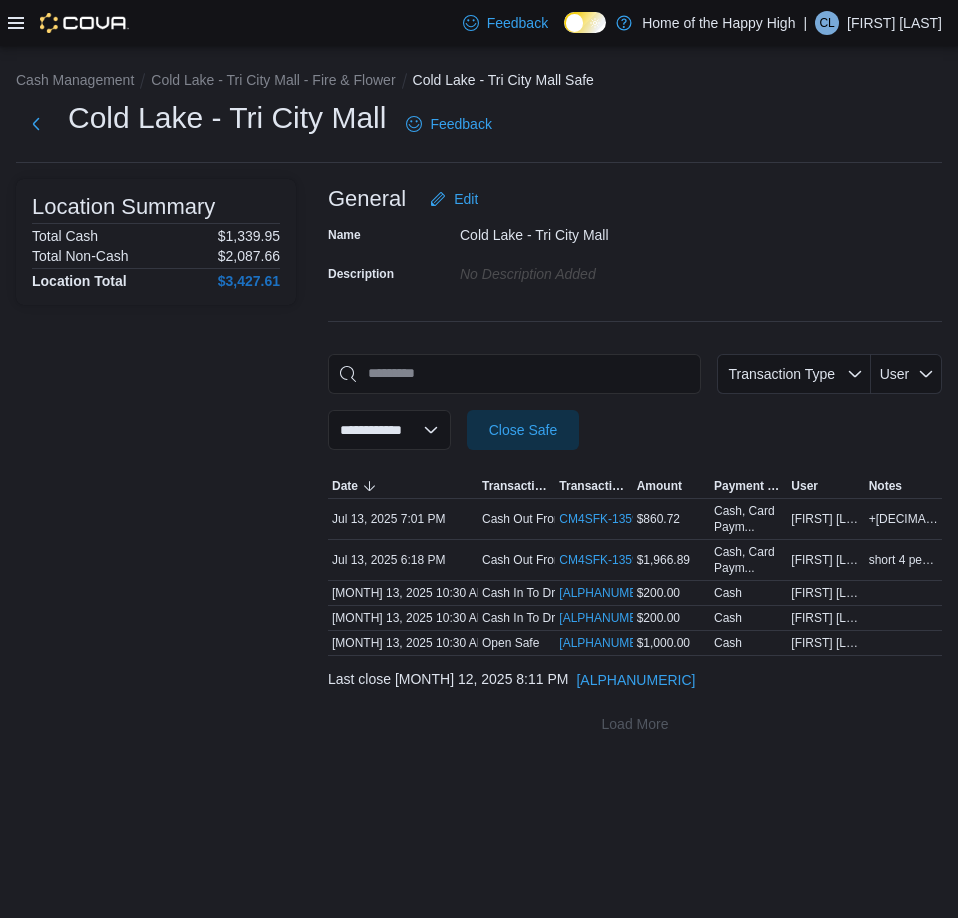 click on "**********" at bounding box center (389, 430) 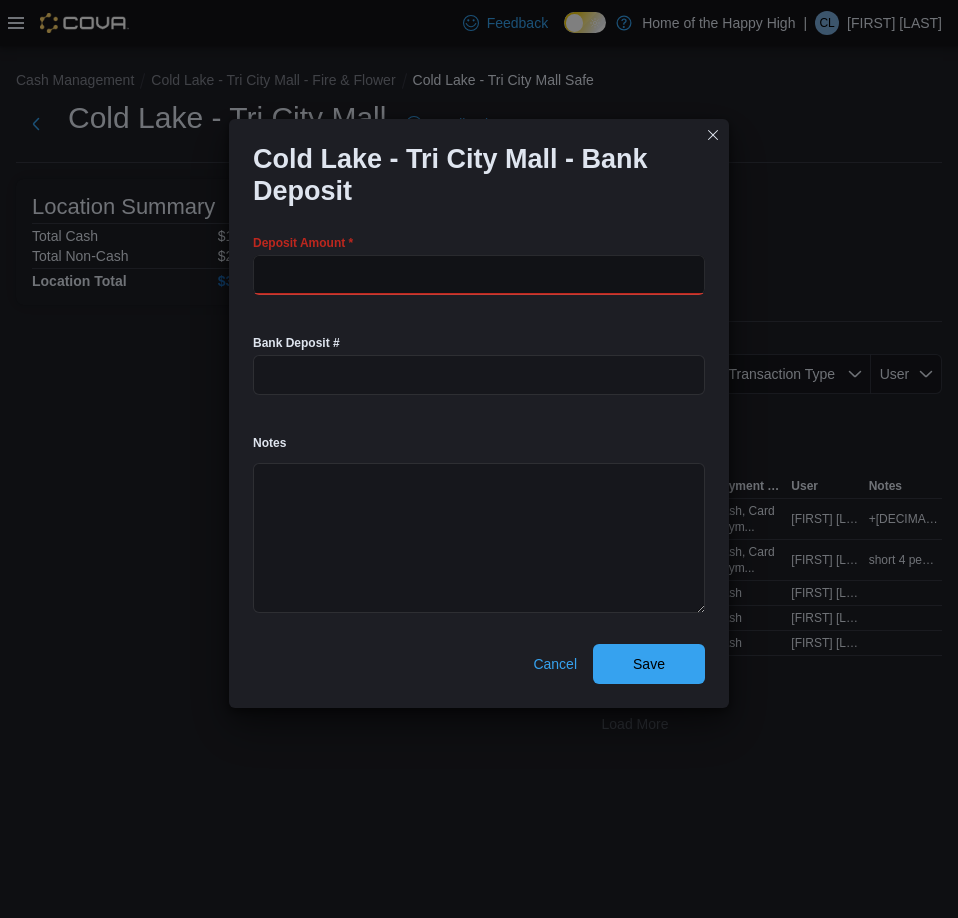 click at bounding box center (479, 275) 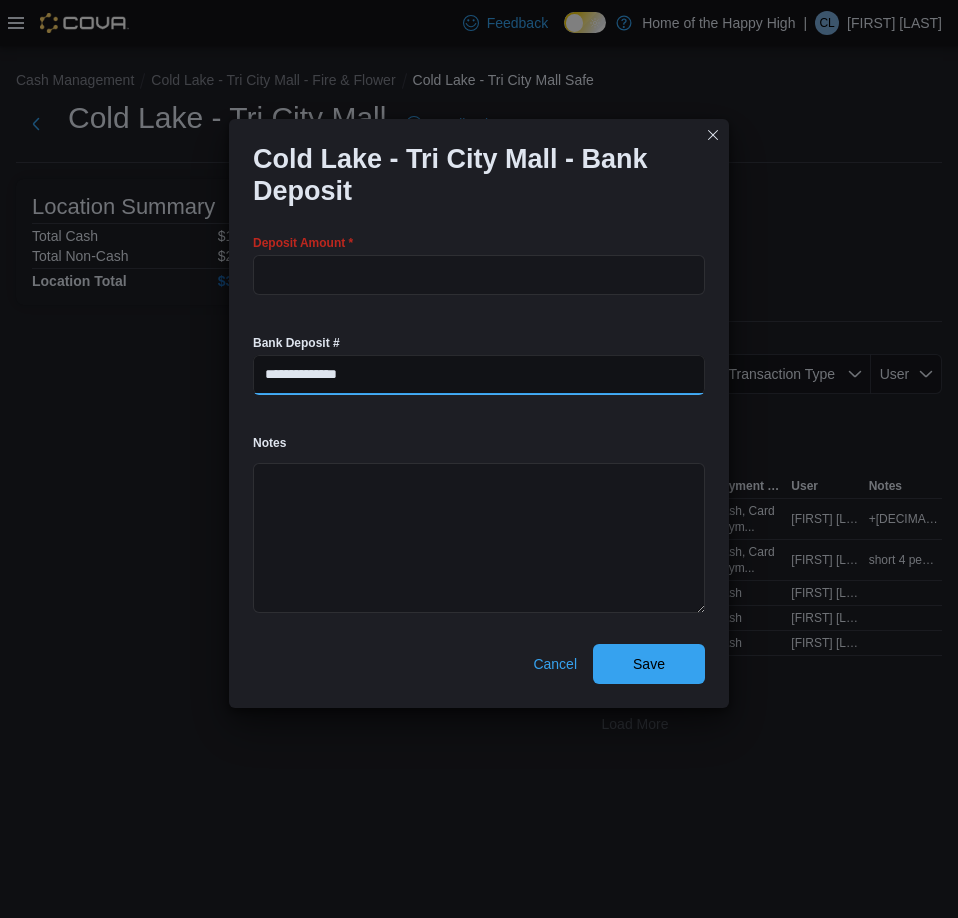 type on "**********" 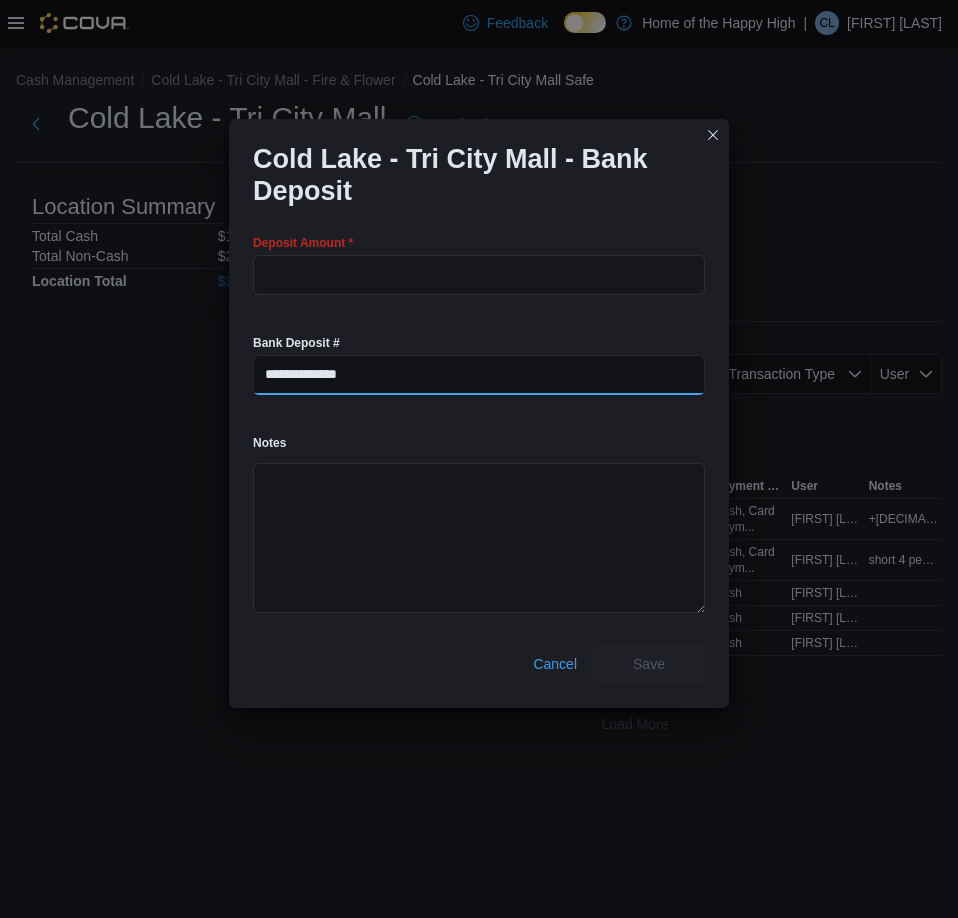 scroll, scrollTop: 0, scrollLeft: 0, axis: both 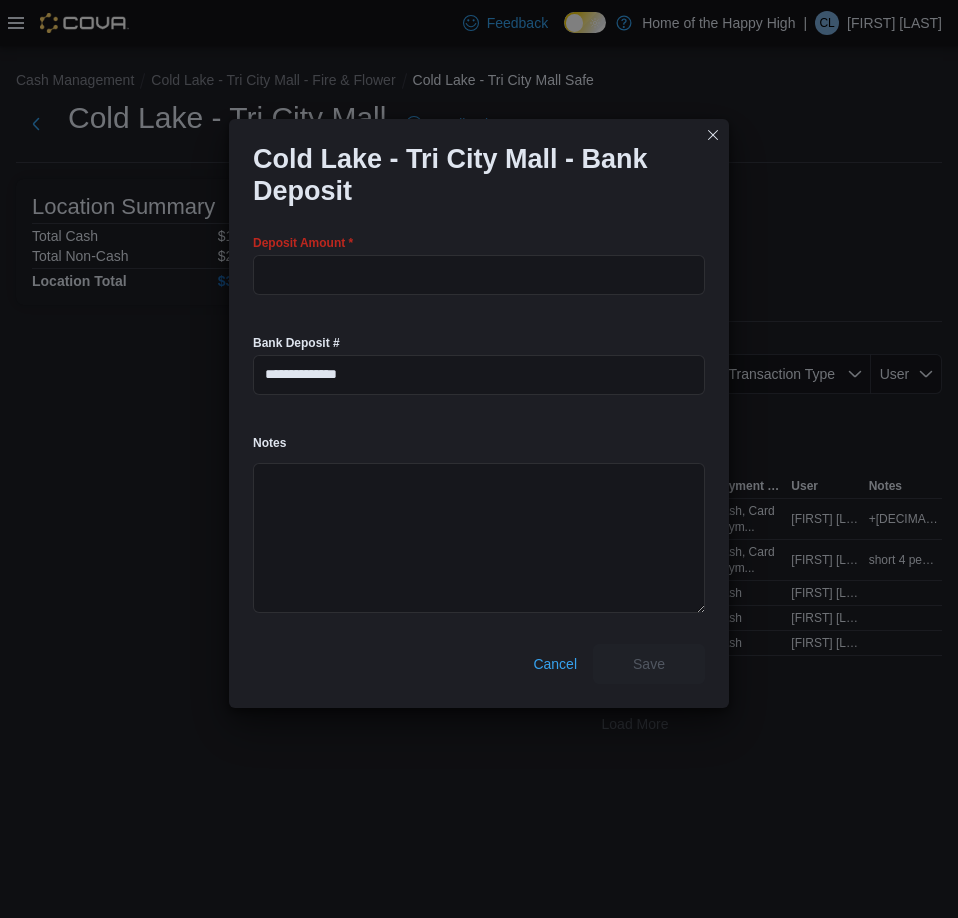 select 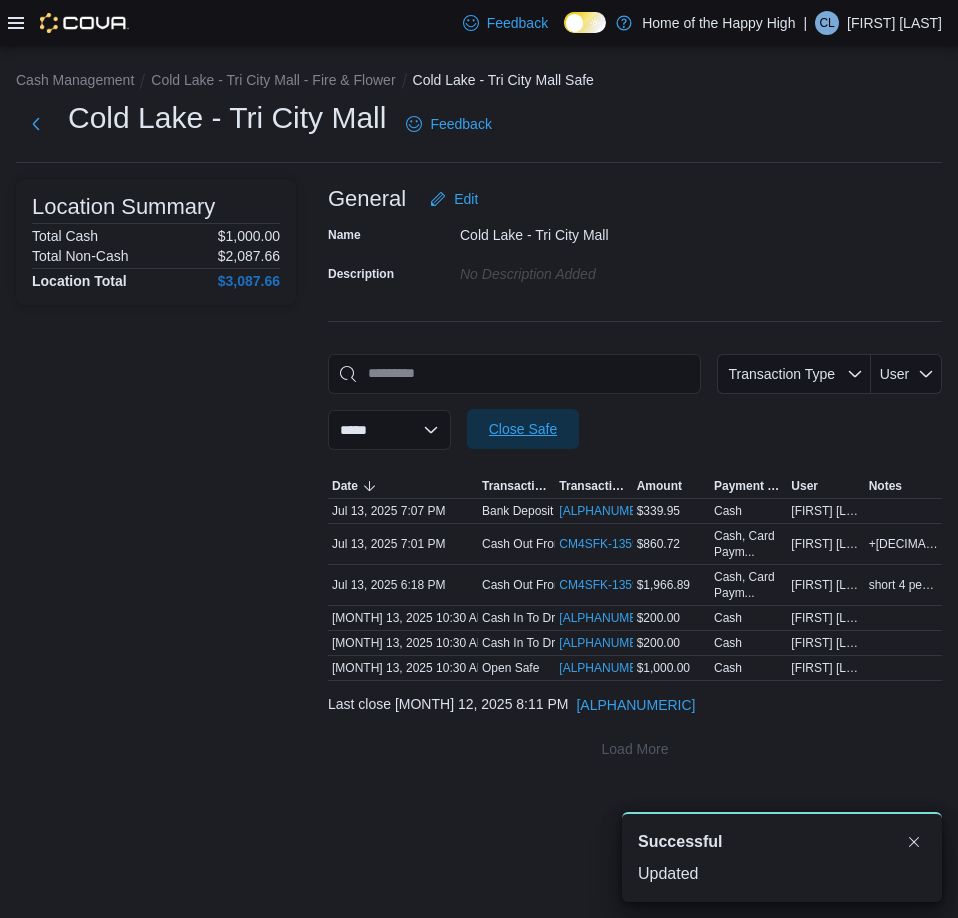 click on "Close Safe" at bounding box center (523, 429) 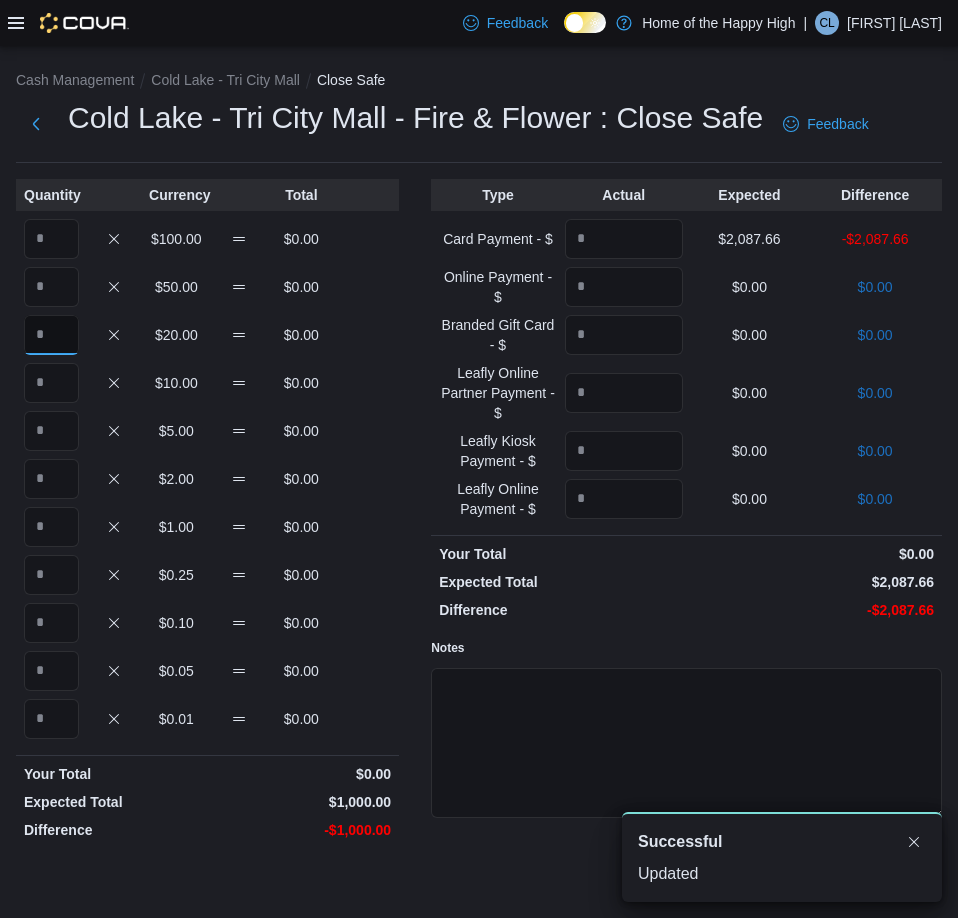 click at bounding box center [51, 335] 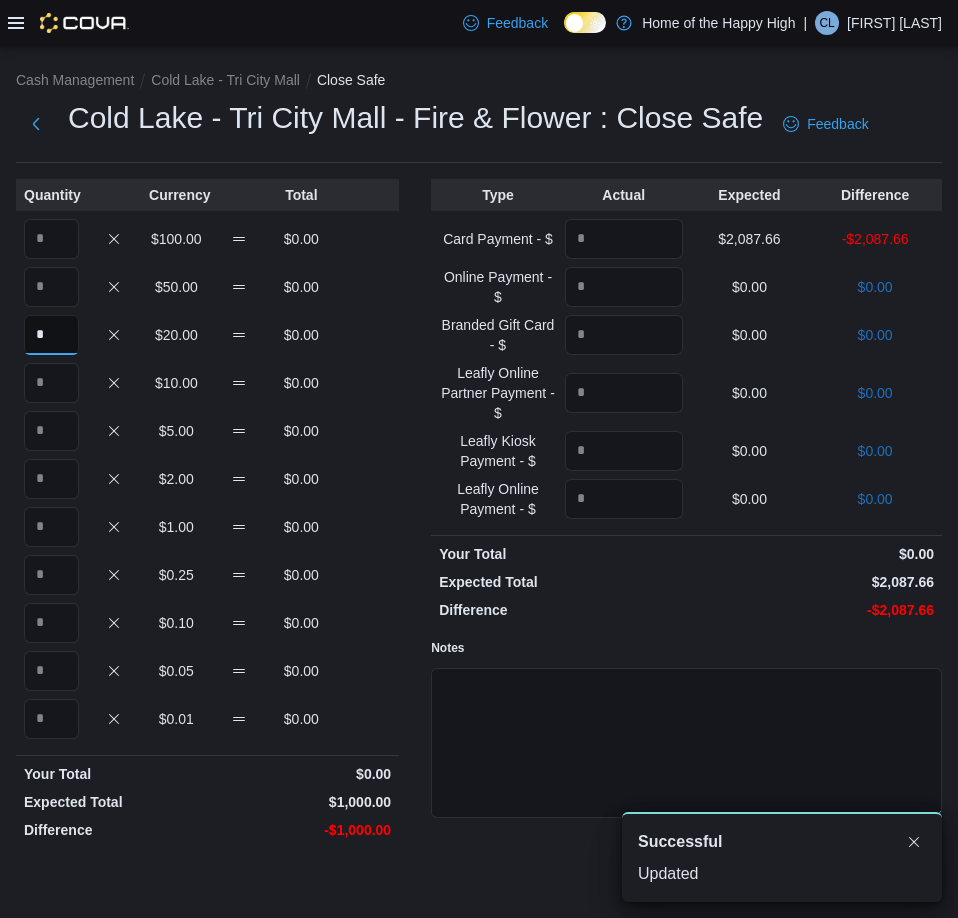 type on "*" 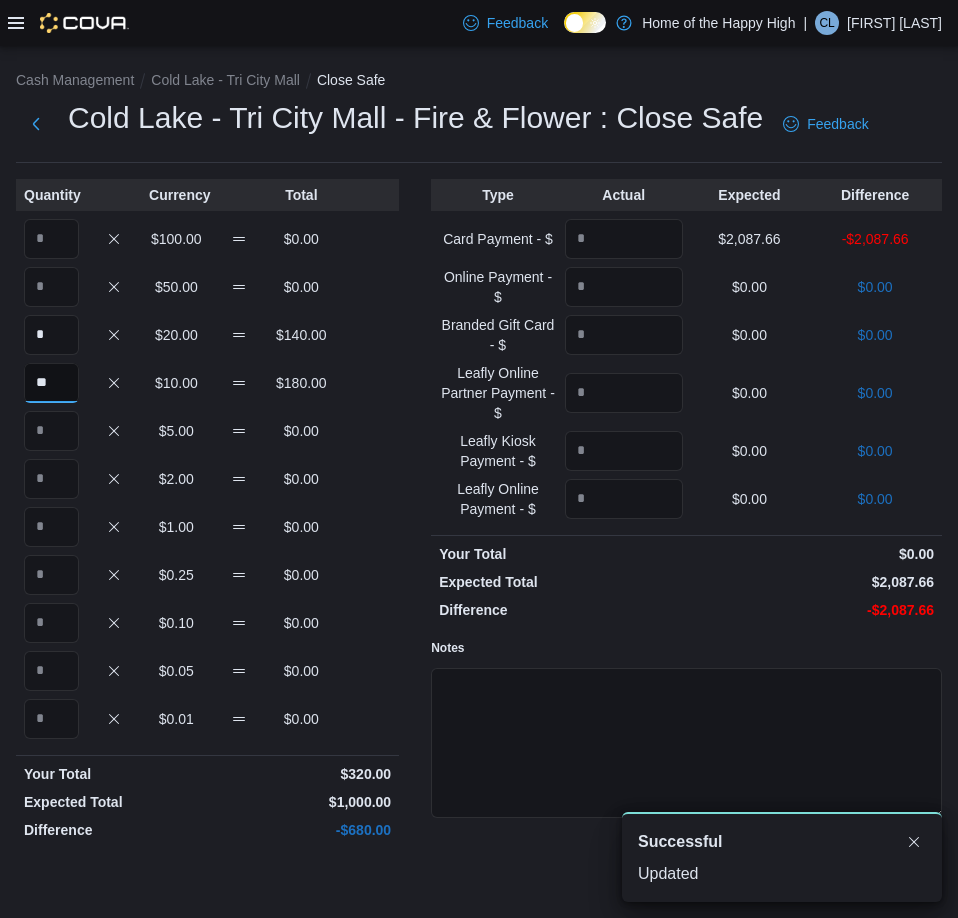 type on "**" 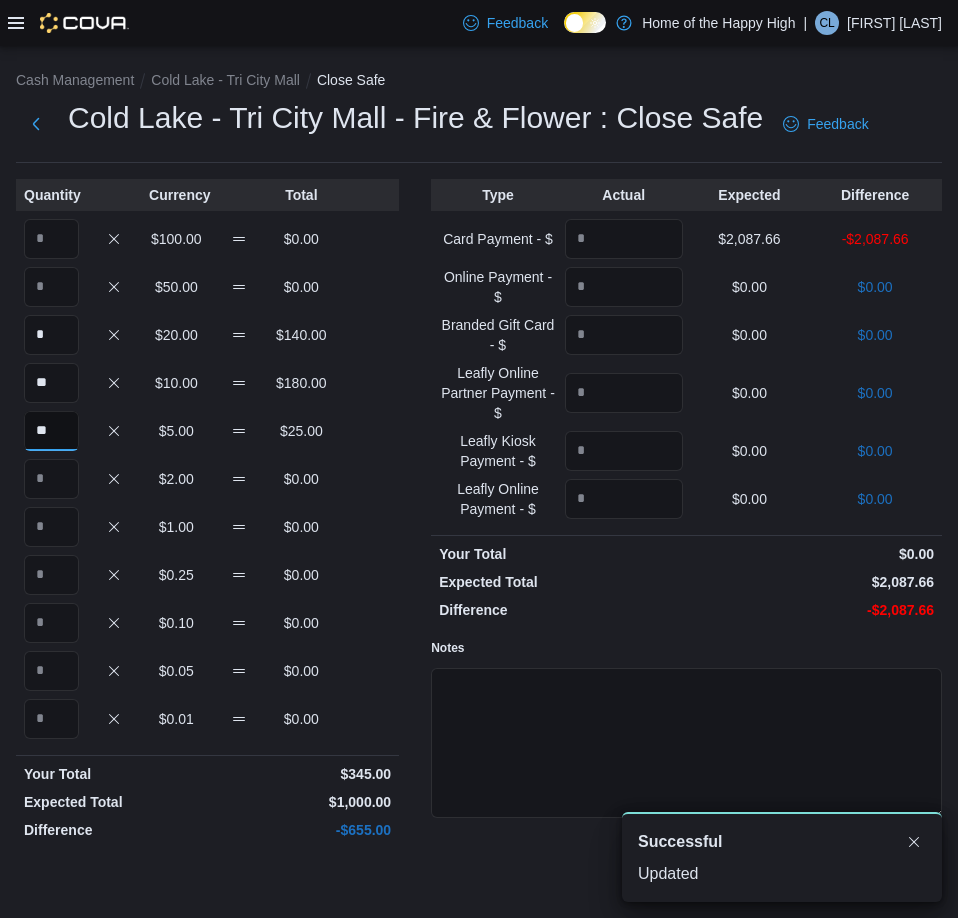 type on "**" 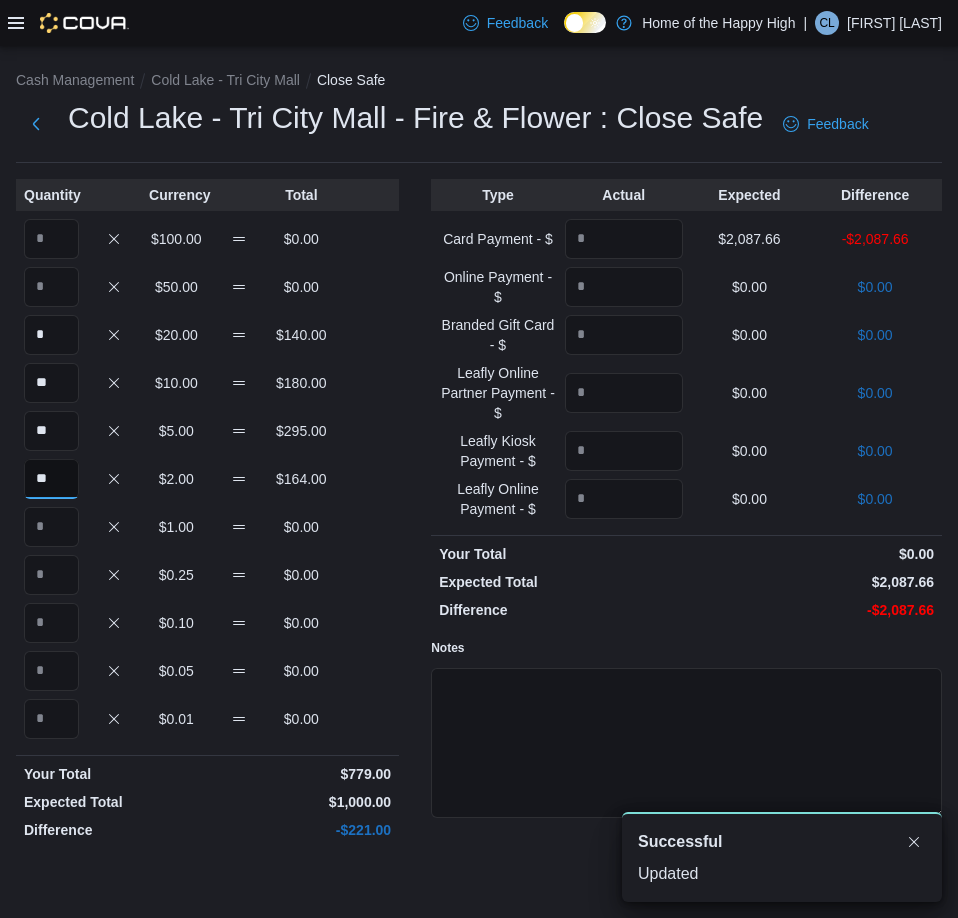 type on "**" 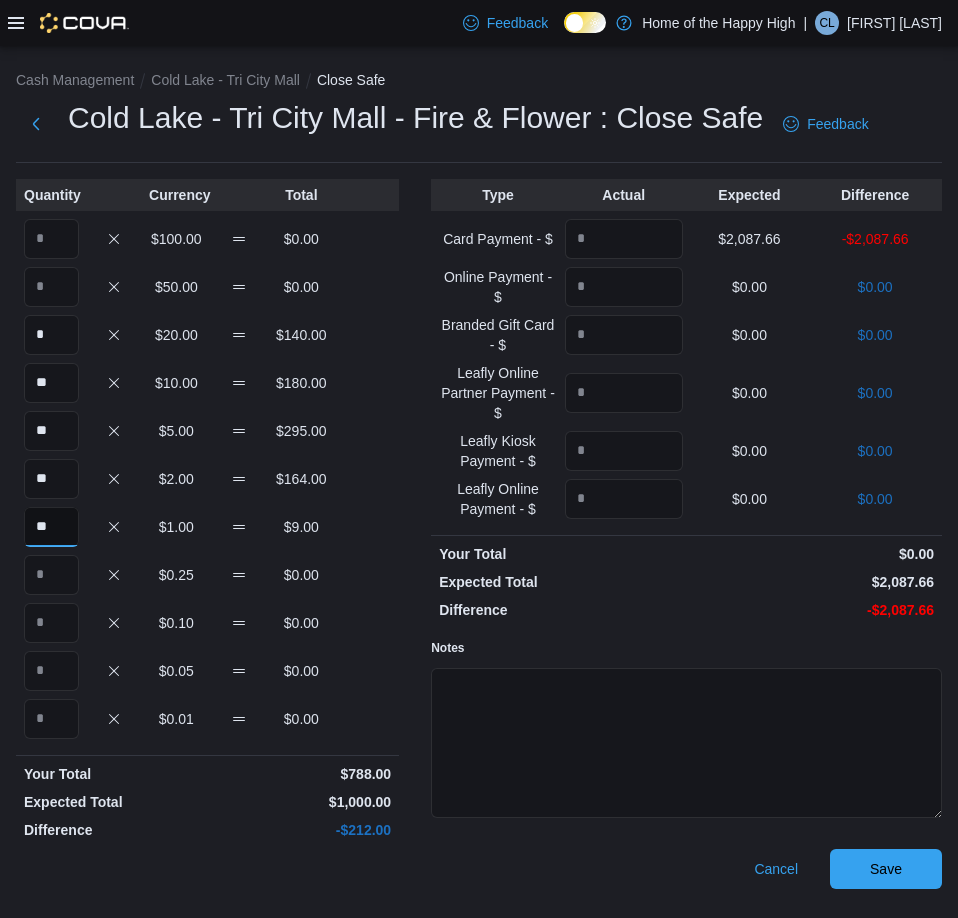type on "**" 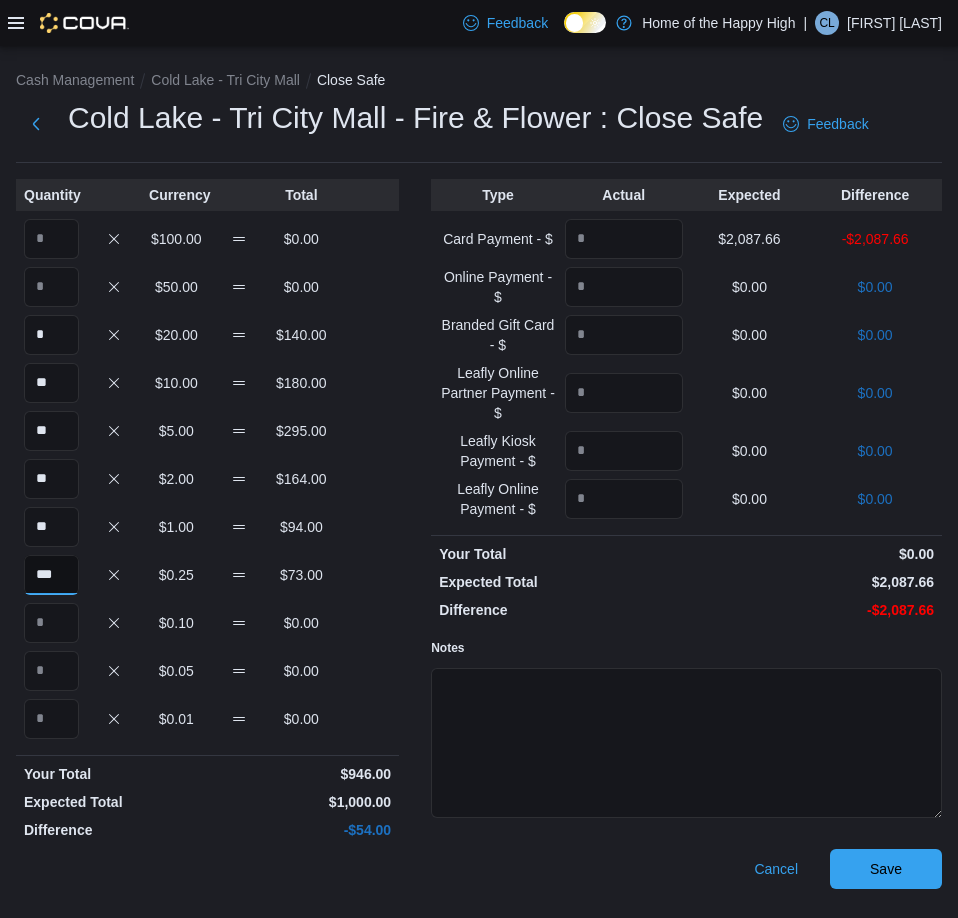 type on "***" 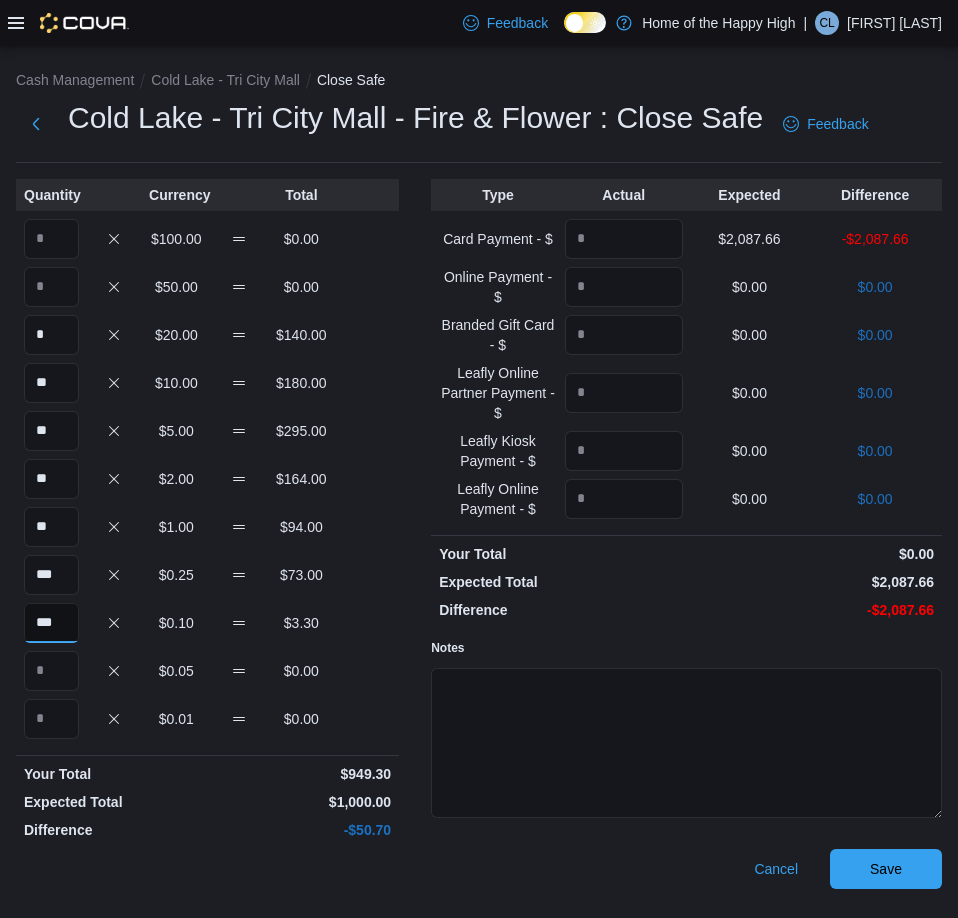 type on "***" 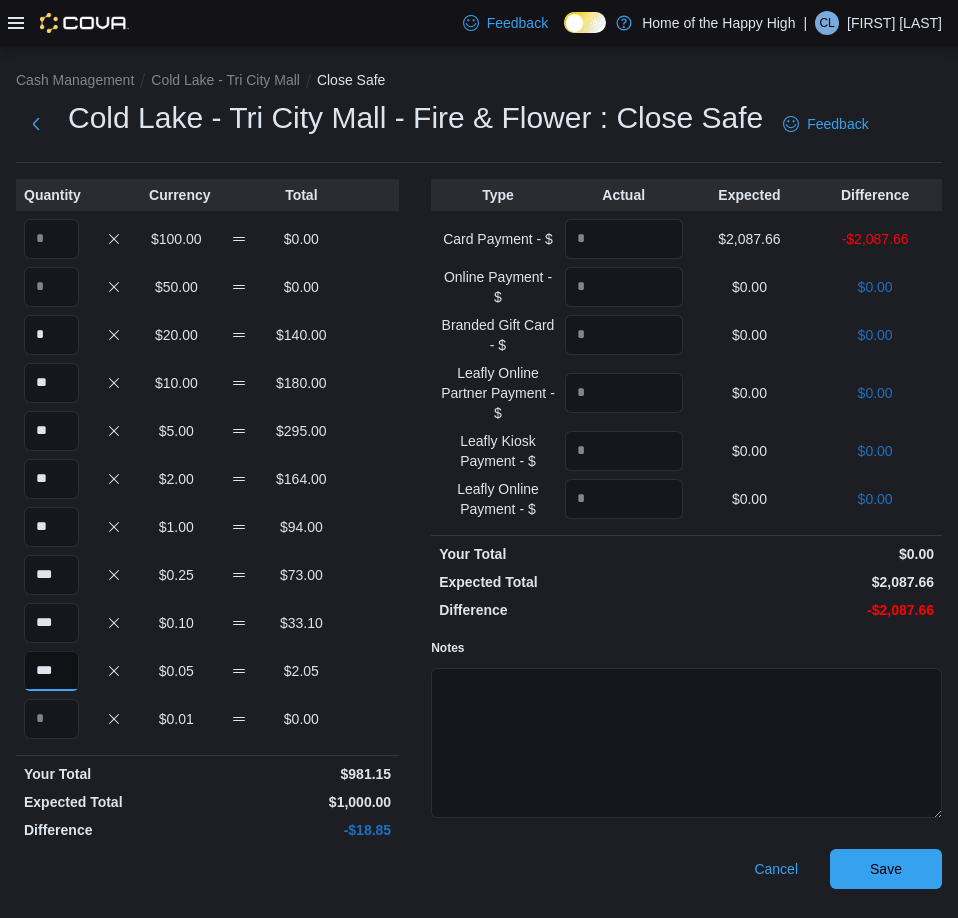 type on "***" 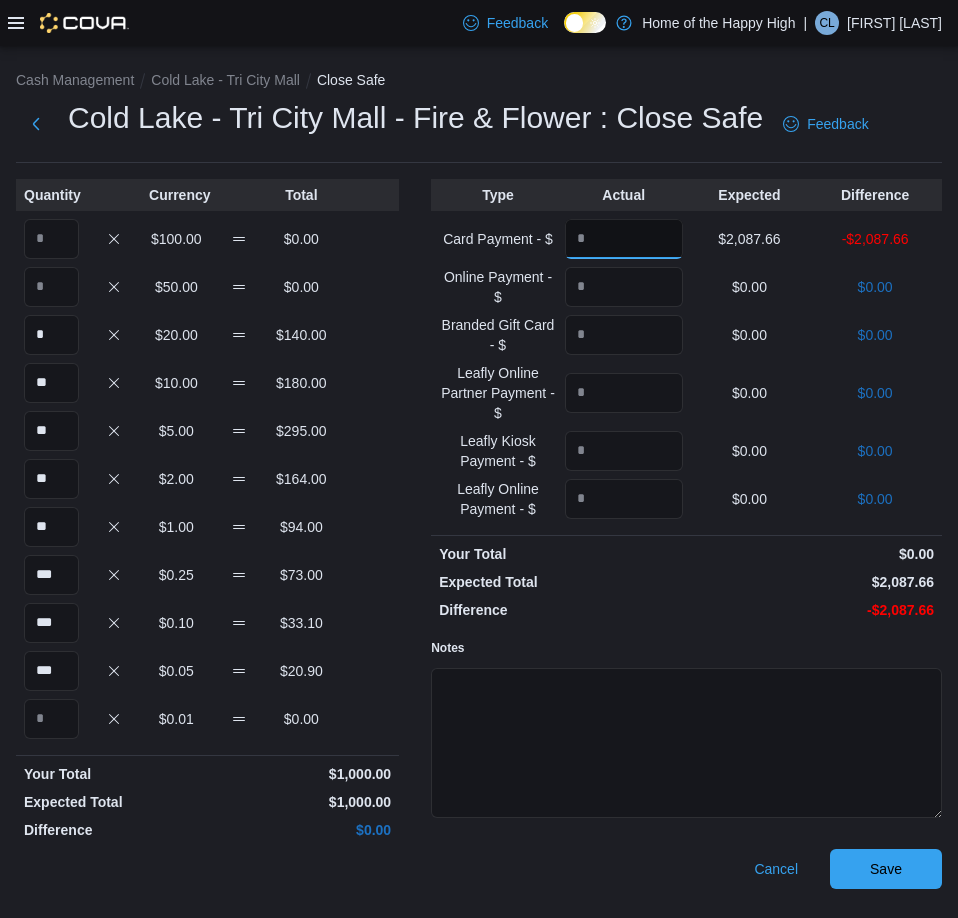 click at bounding box center [624, 239] 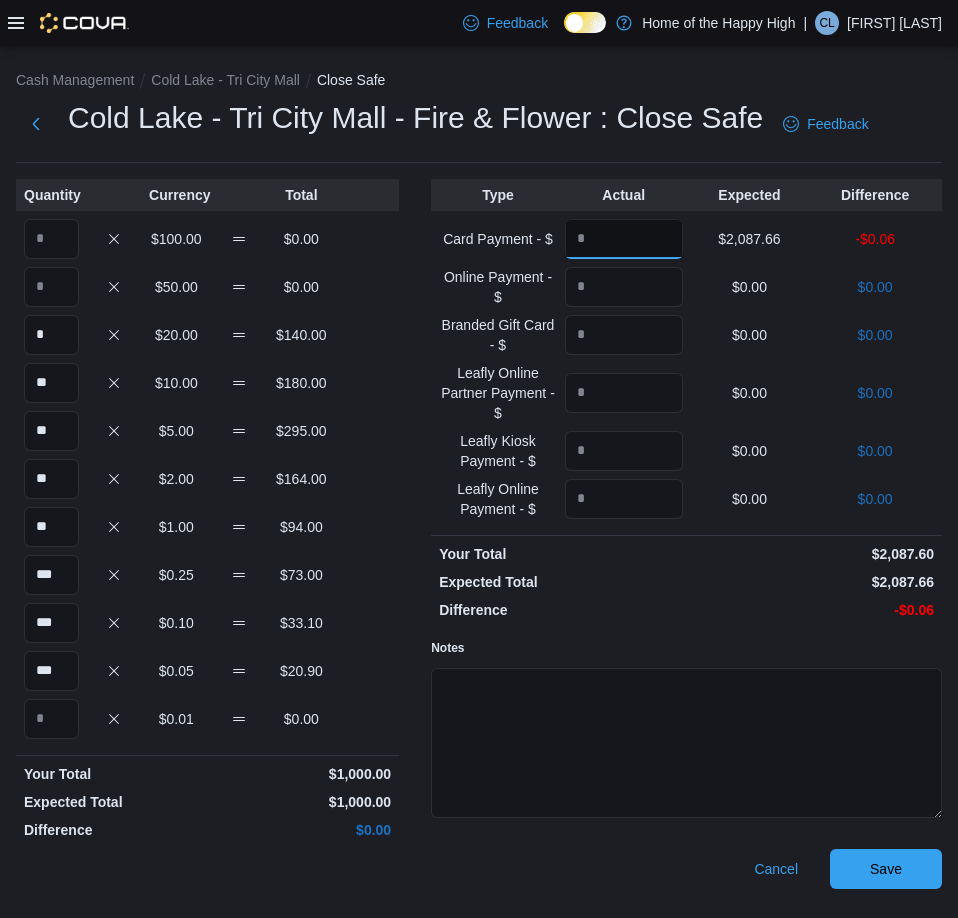 type on "*******" 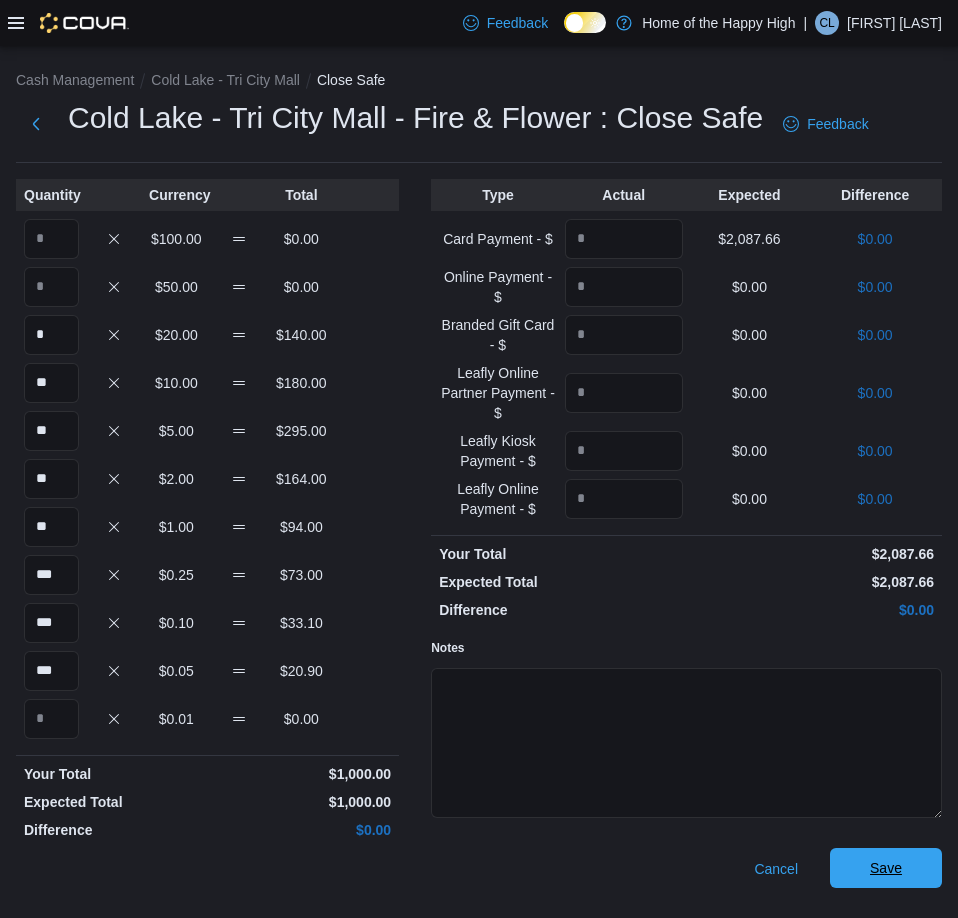 click on "Save" at bounding box center [886, 868] 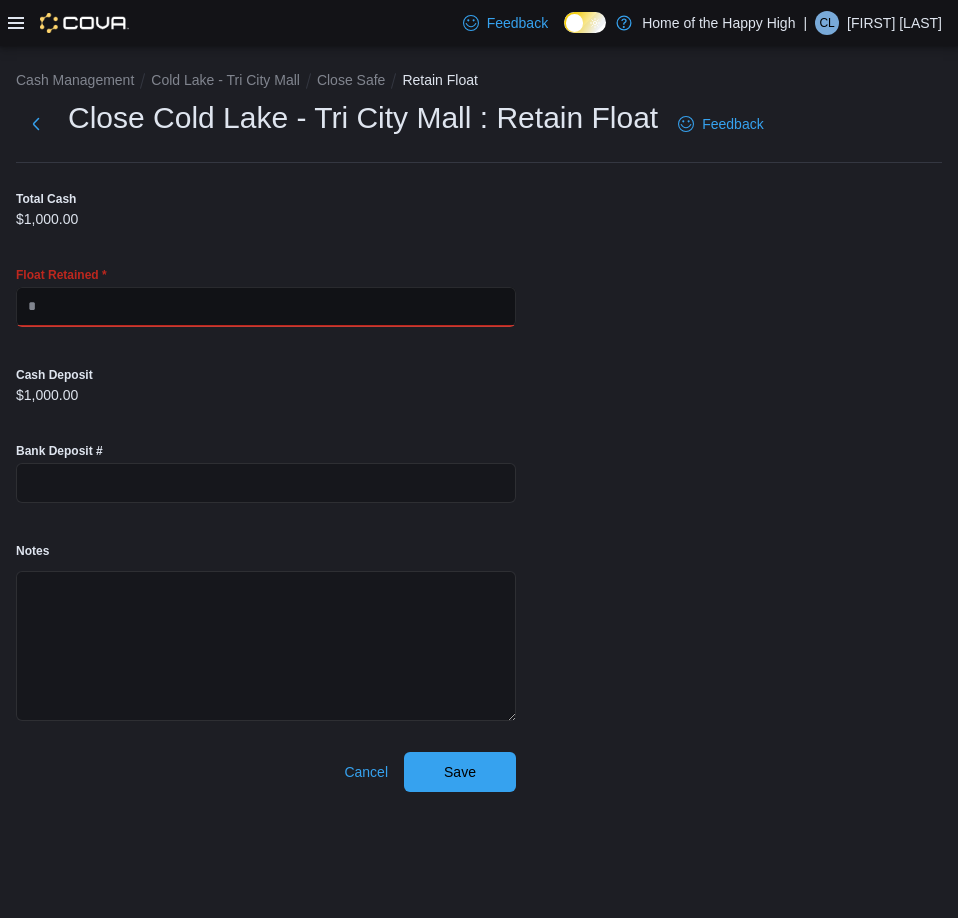 click at bounding box center [266, 307] 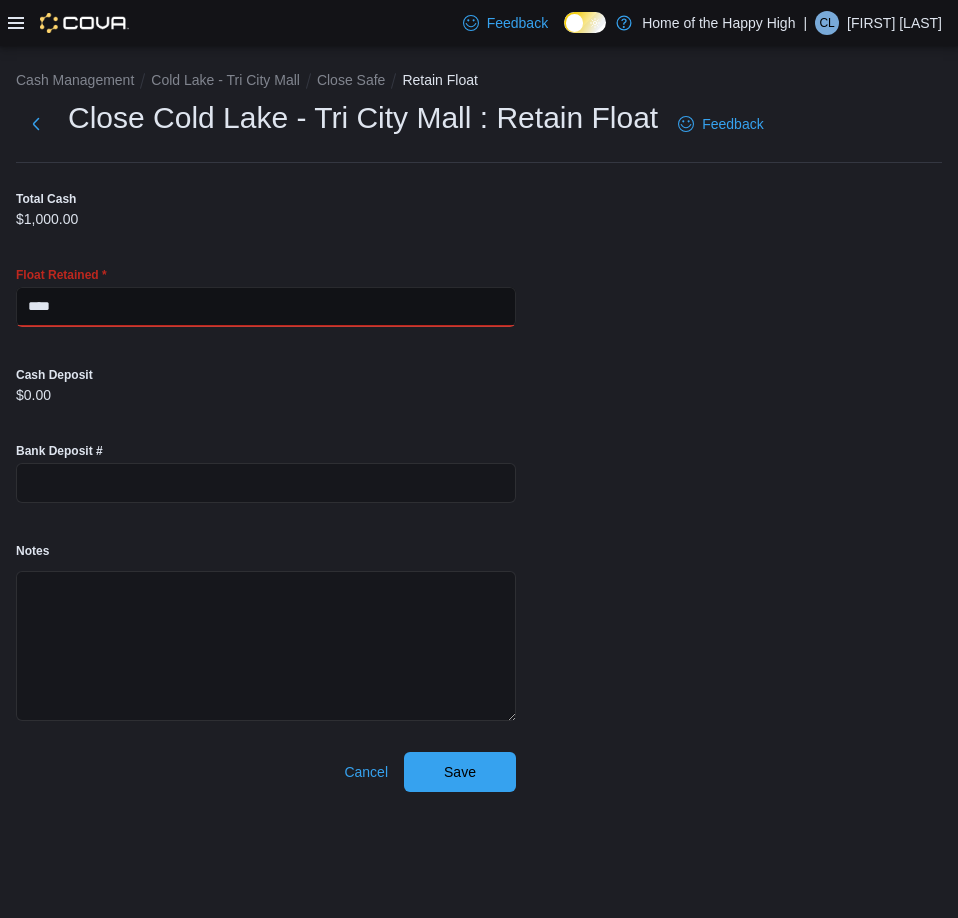 type on "****" 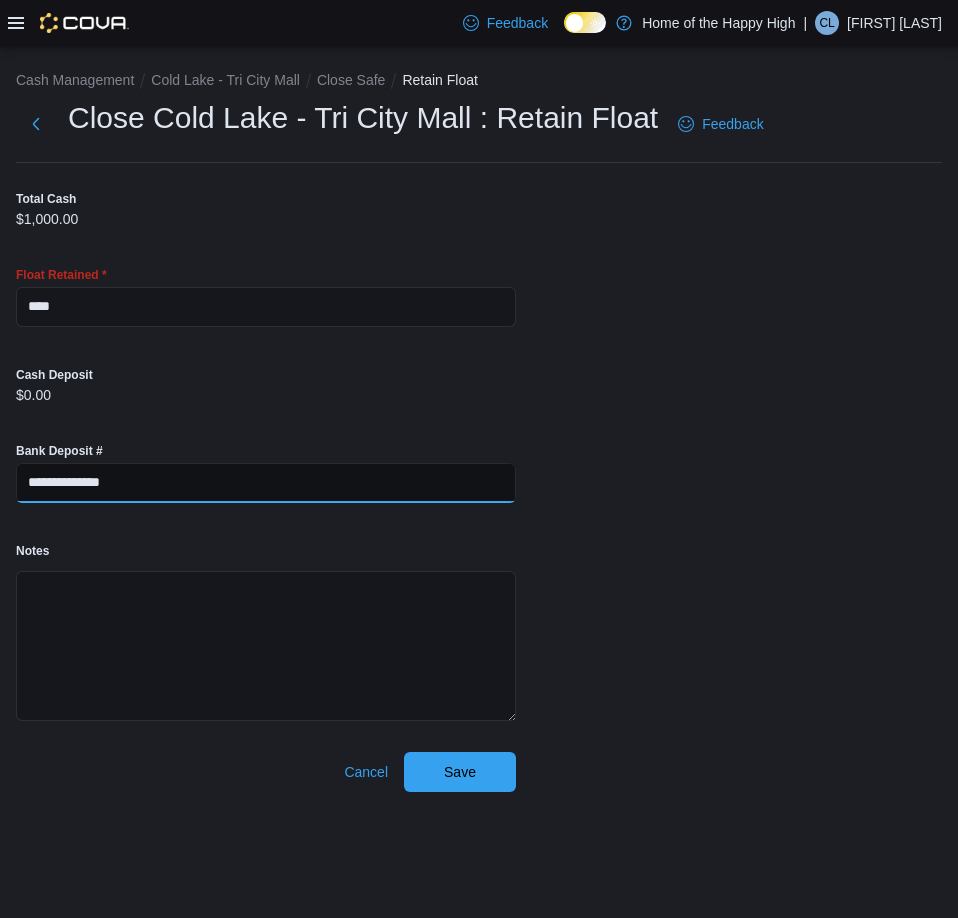 type on "**********" 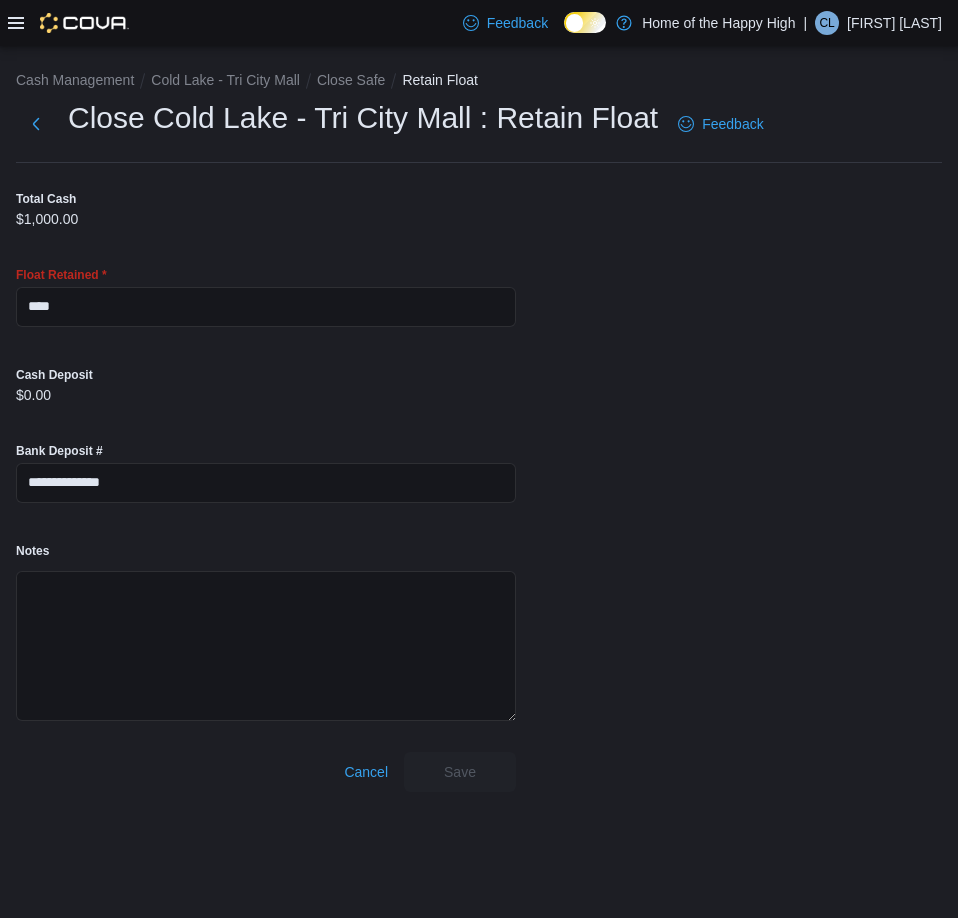 scroll, scrollTop: 0, scrollLeft: 0, axis: both 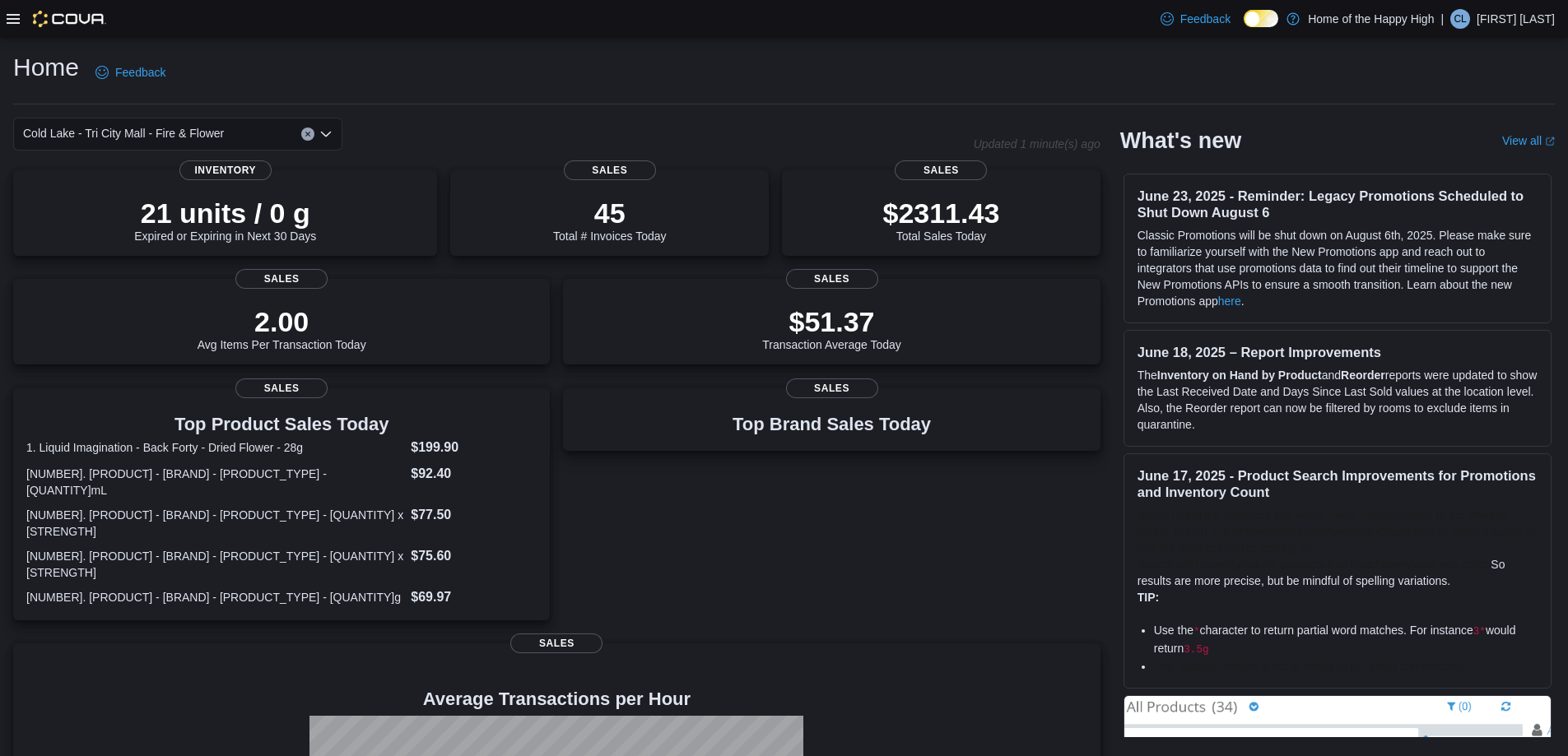 click 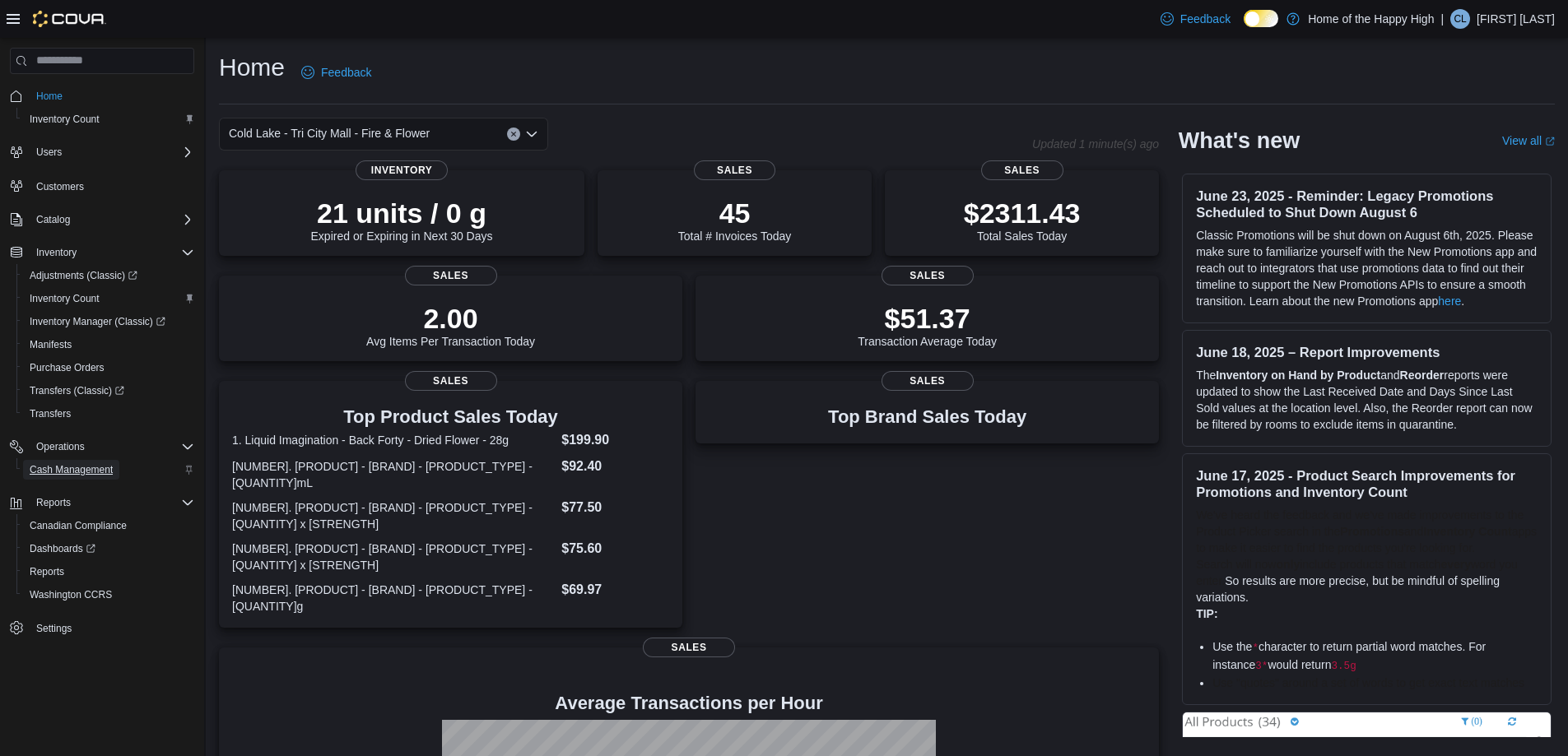 click on "Cash Management" at bounding box center [71, 470] 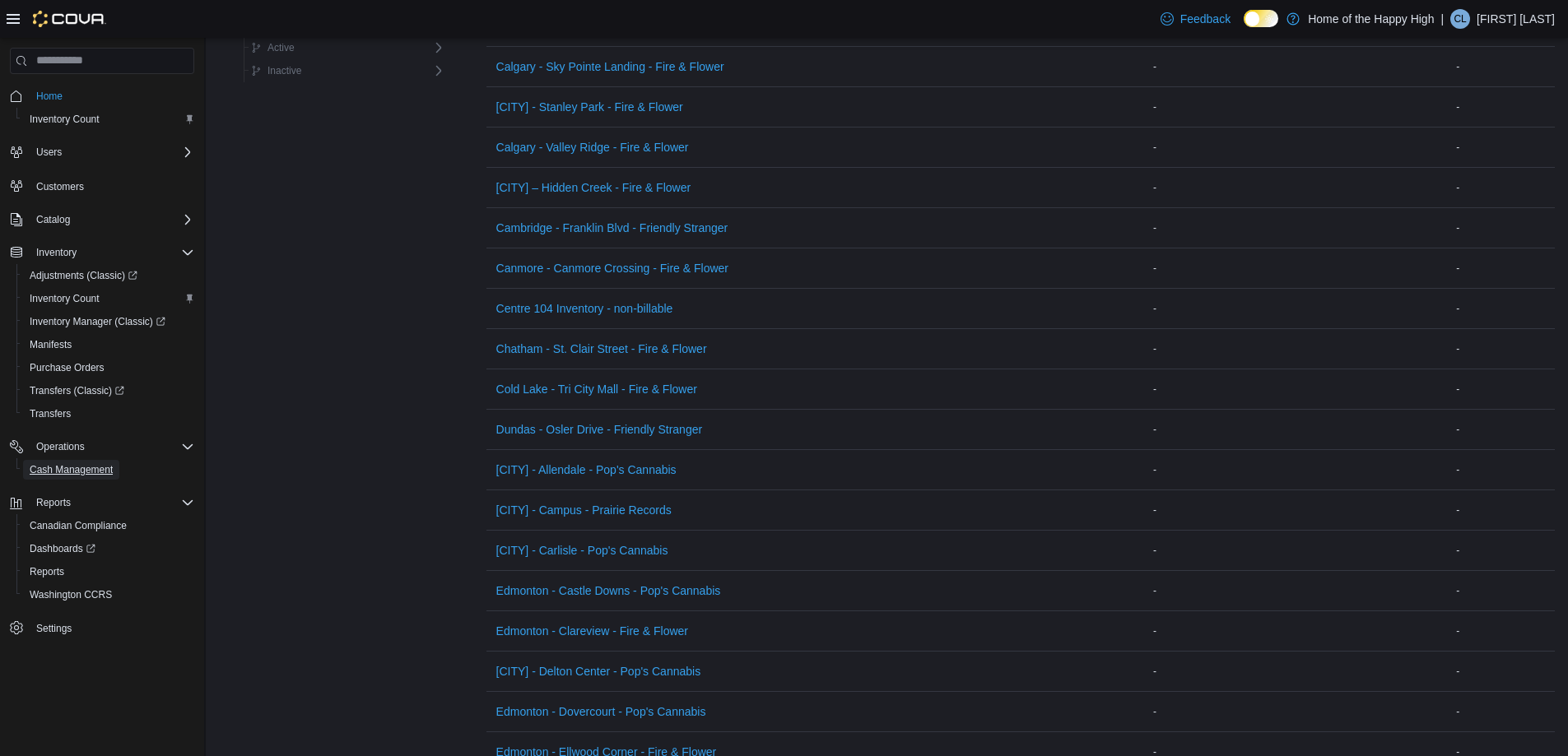 scroll, scrollTop: 905, scrollLeft: 0, axis: vertical 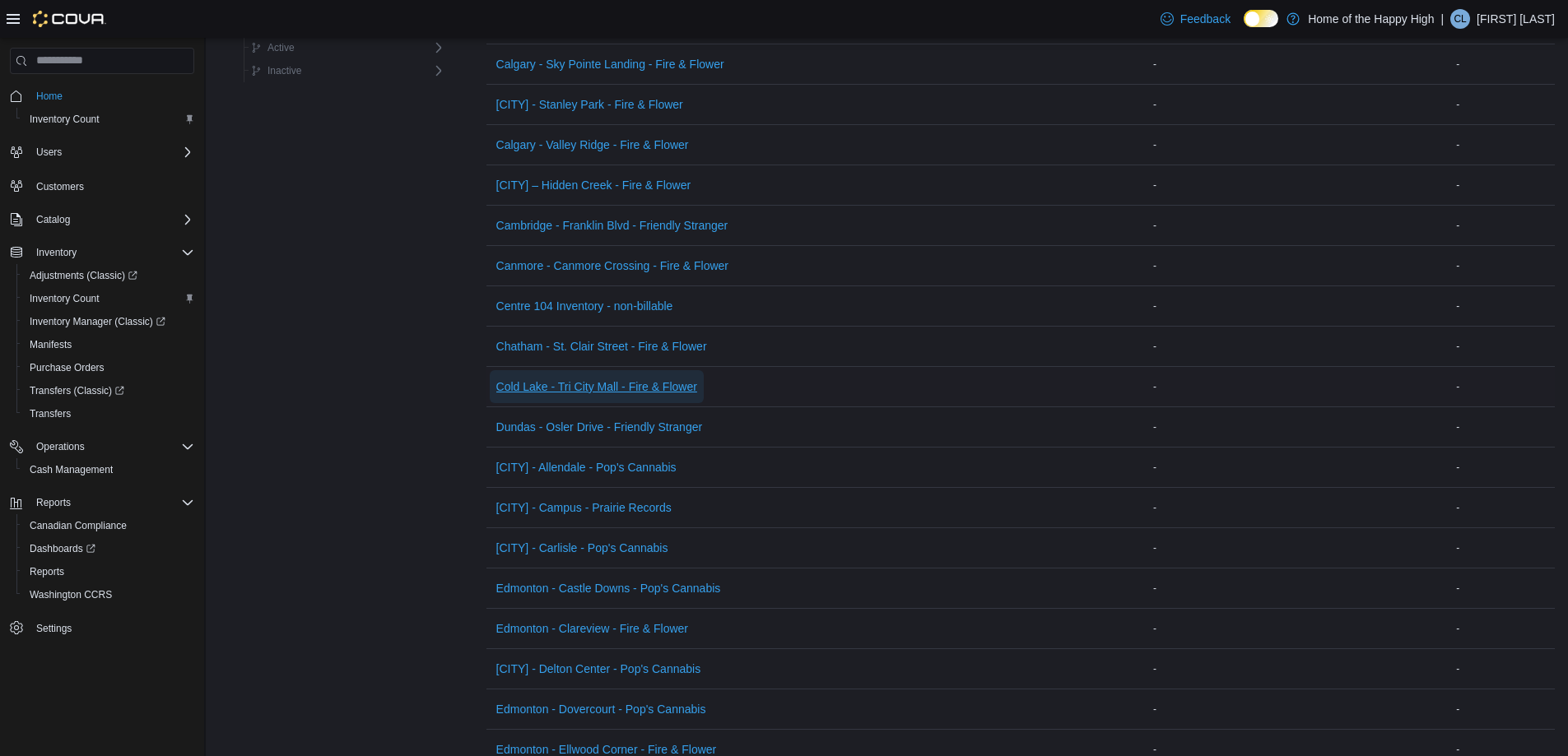 click on "Cold Lake - Tri City Mall - Fire & Flower" at bounding box center (597, 387) 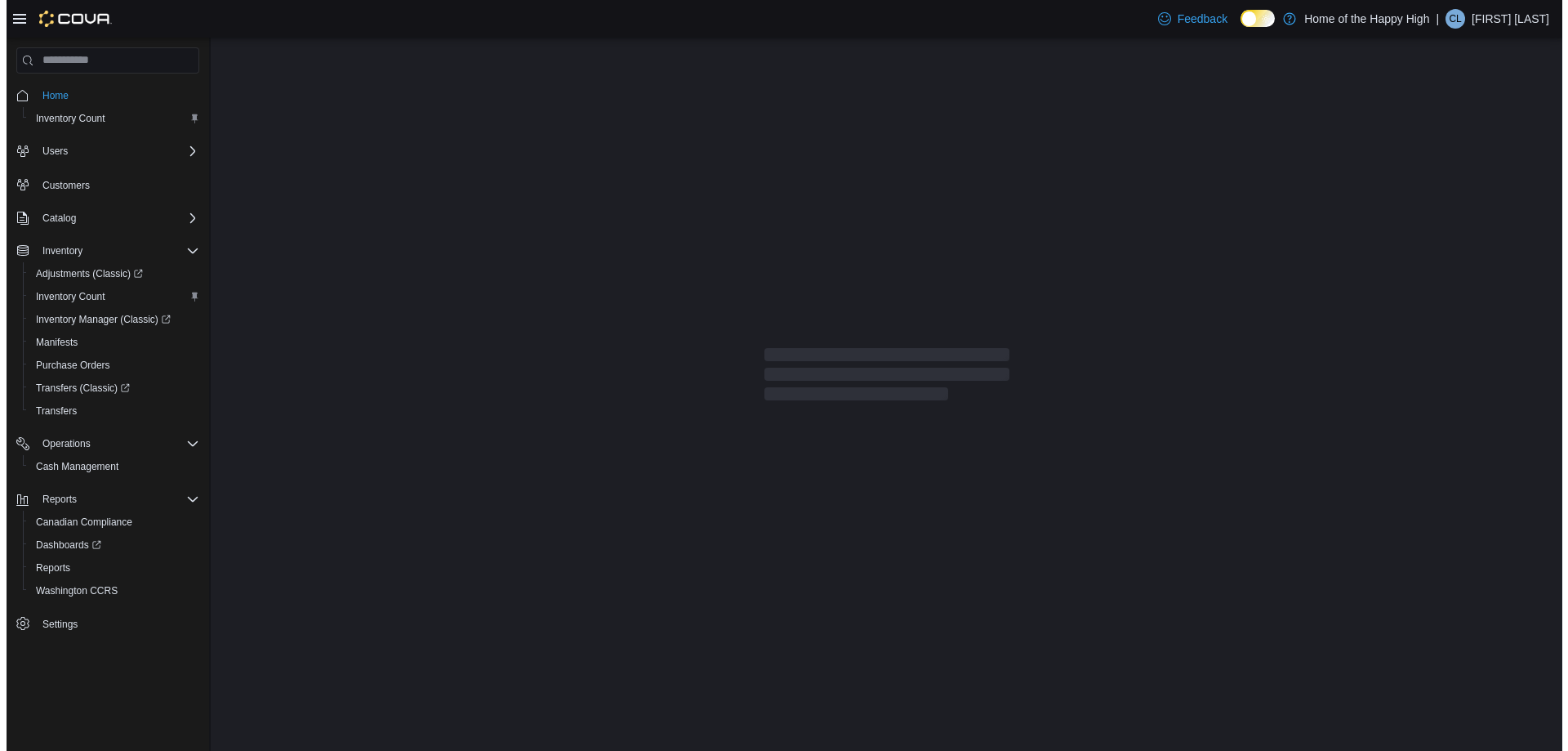 scroll, scrollTop: 0, scrollLeft: 0, axis: both 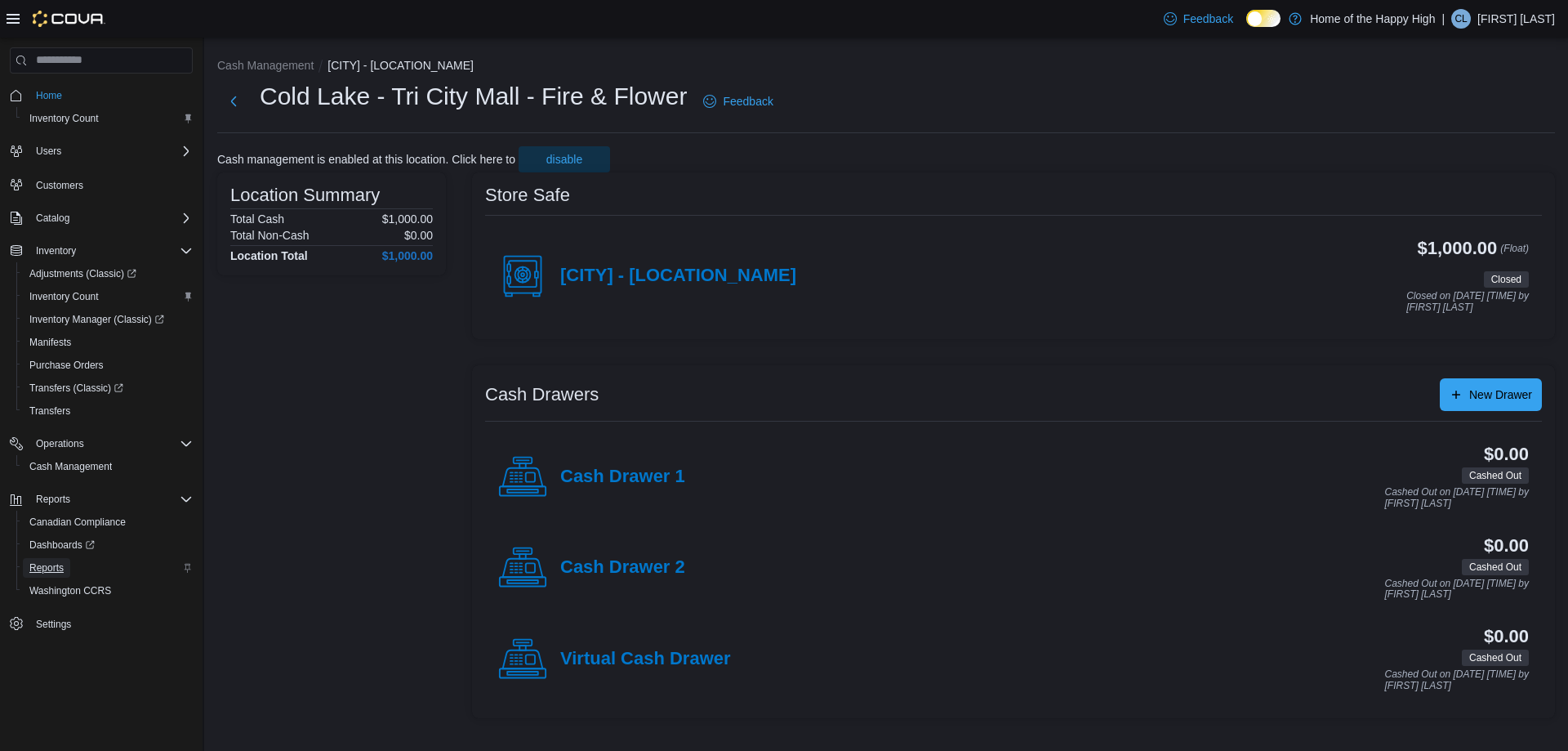 click on "Reports" at bounding box center (47, 568) 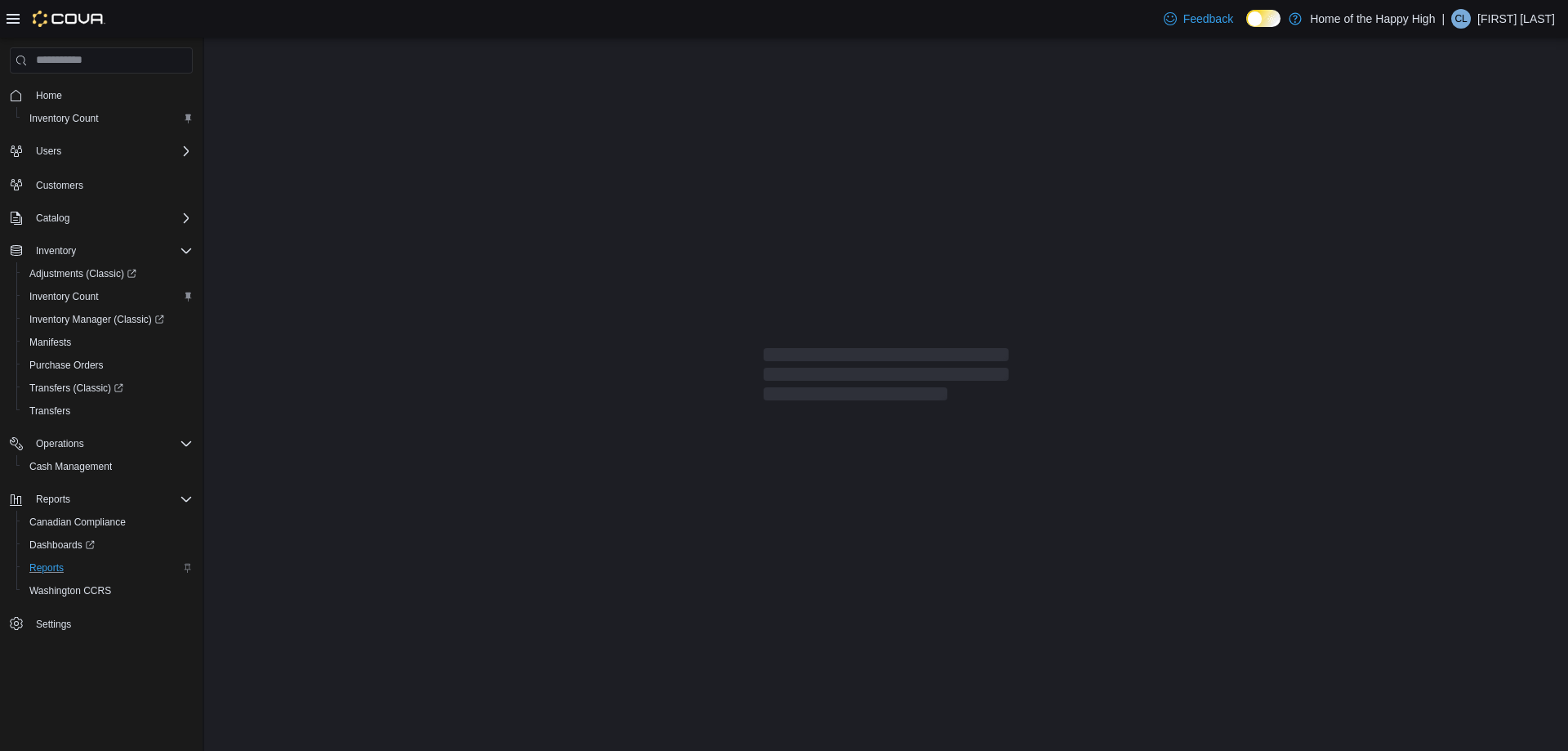 click 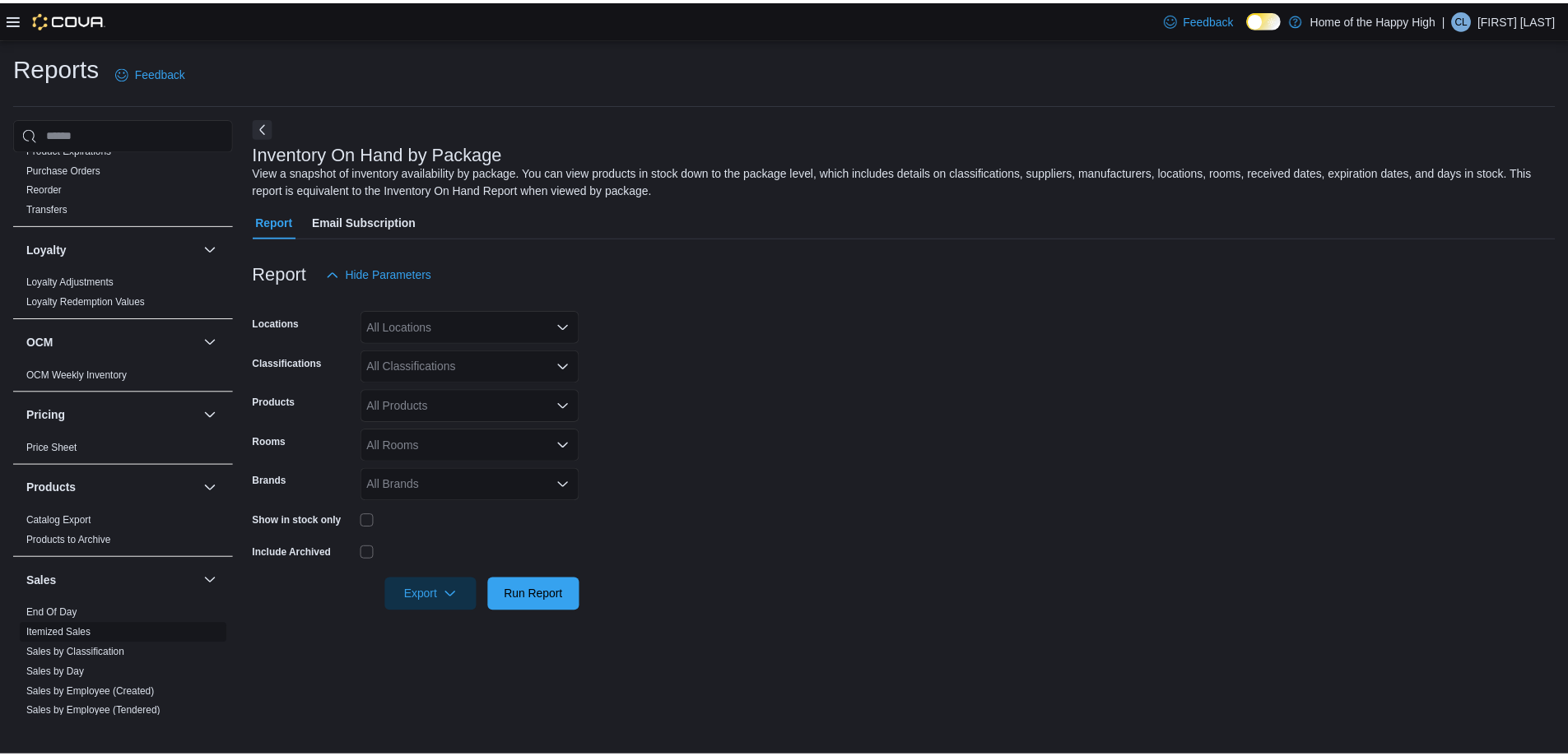 scroll, scrollTop: 740, scrollLeft: 0, axis: vertical 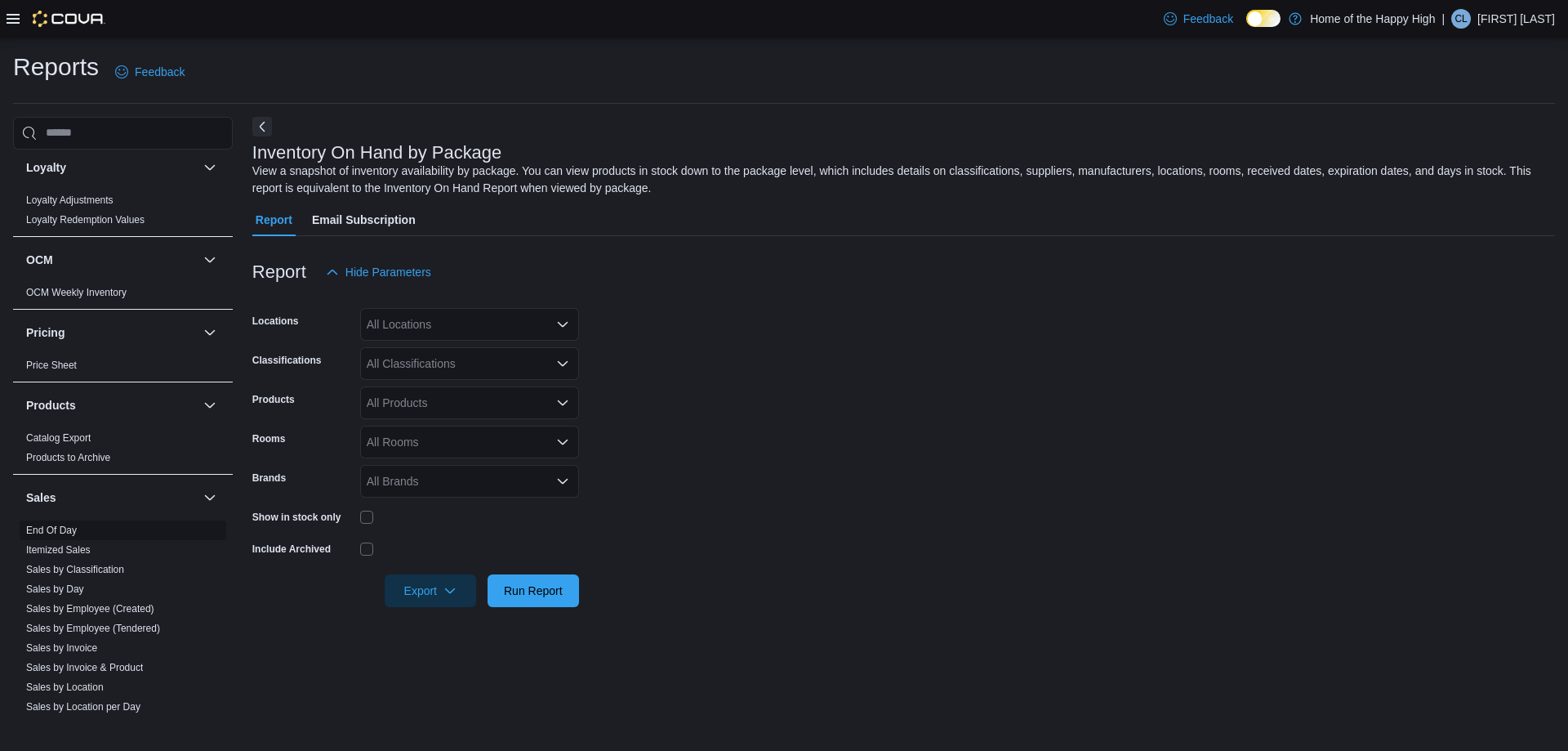 click on "End Of Day" at bounding box center (51, 530) 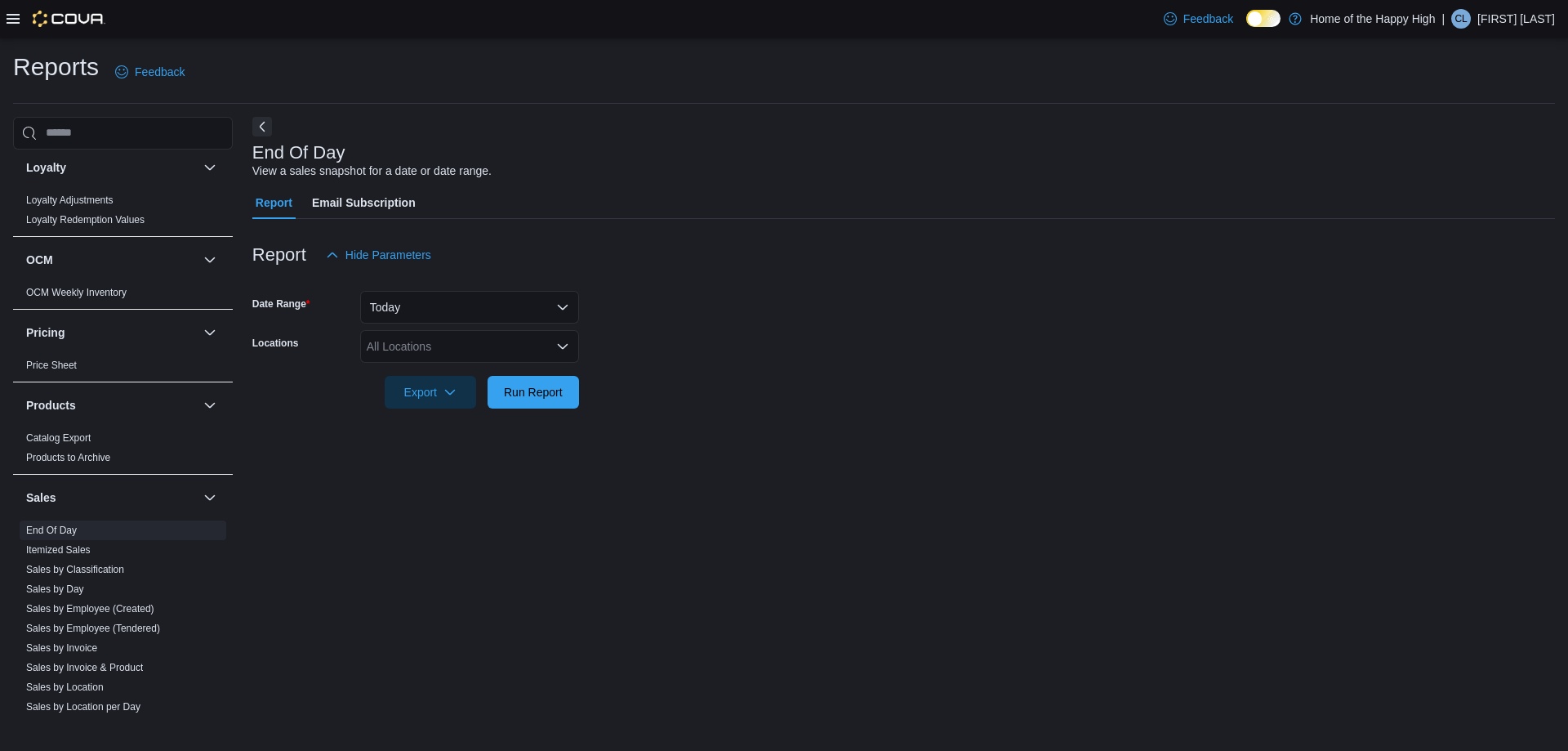 click on "All Locations" at bounding box center [470, 346] 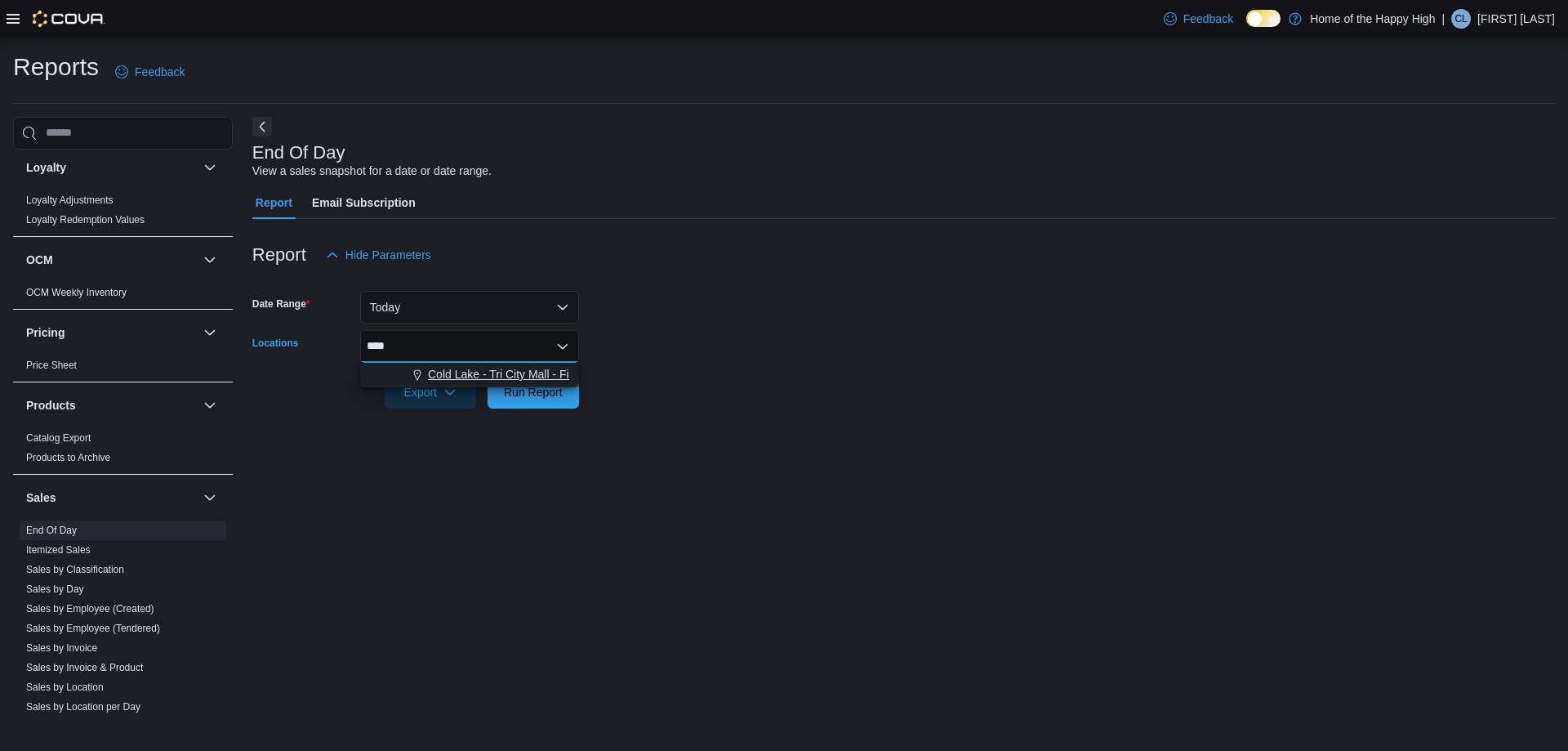 type on "****" 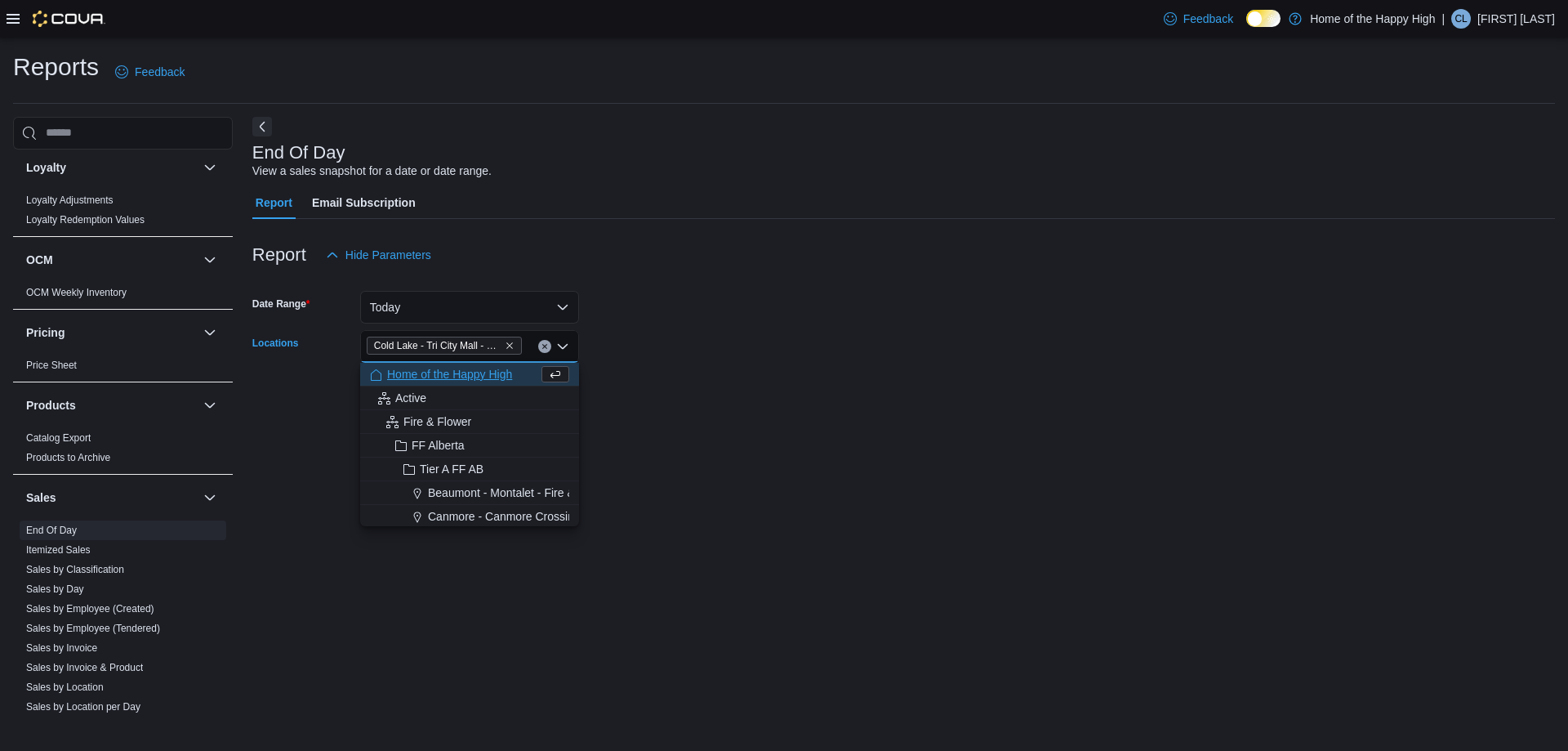 click on "Date Range Today Locations Cold Lake - Tri City Mall - Fire & Flower Combo box. Selected. Cold Lake - Tri City Mall - Fire & Flower. Press Backspace to delete Cold Lake - Tri City Mall - Fire & Flower. Combo box input. All Locations. Type some text or, to display a list of choices, press Down Arrow. To exit the list of choices, press Escape. Export  Run Report" at bounding box center (903, 340) 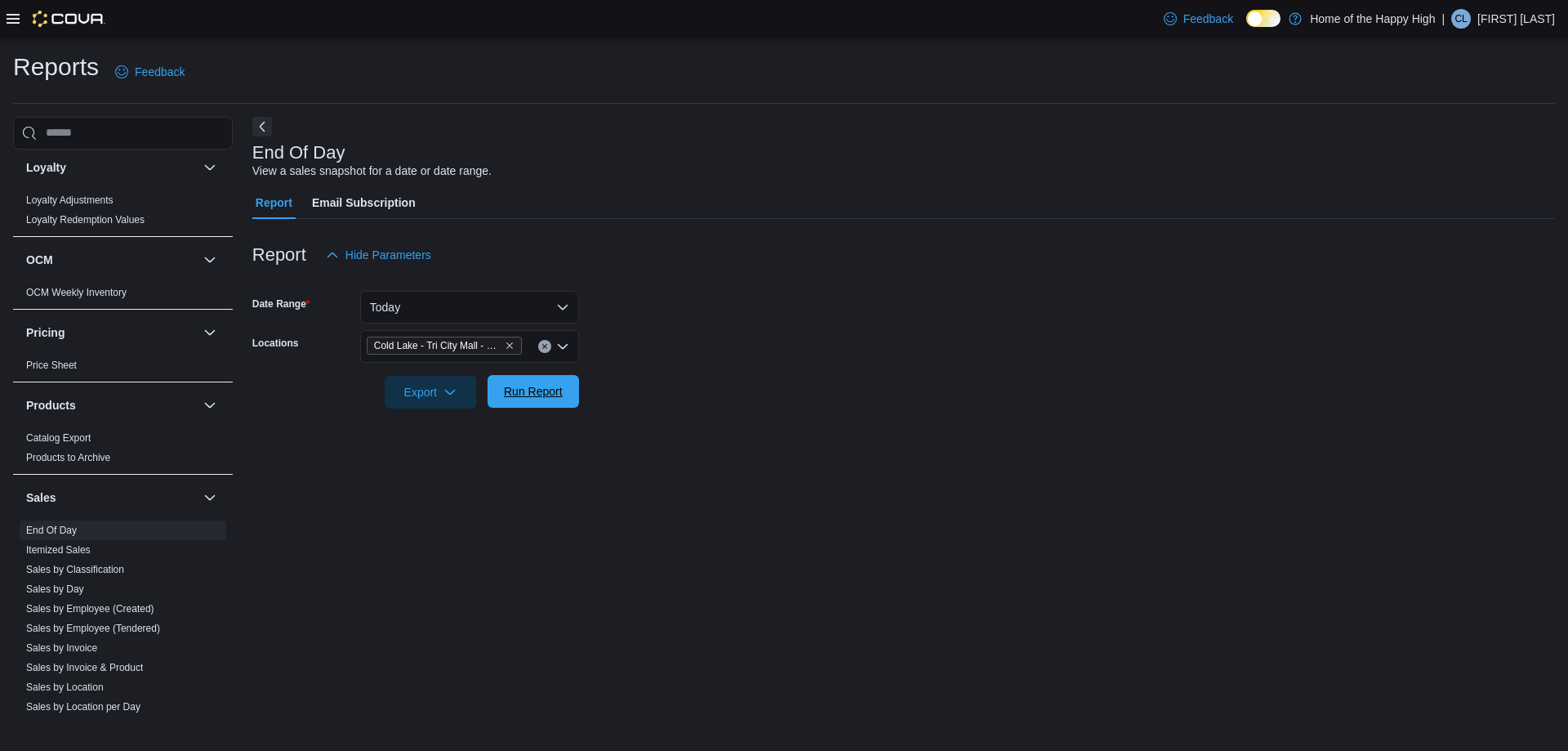 click on "Run Report" at bounding box center (533, 391) 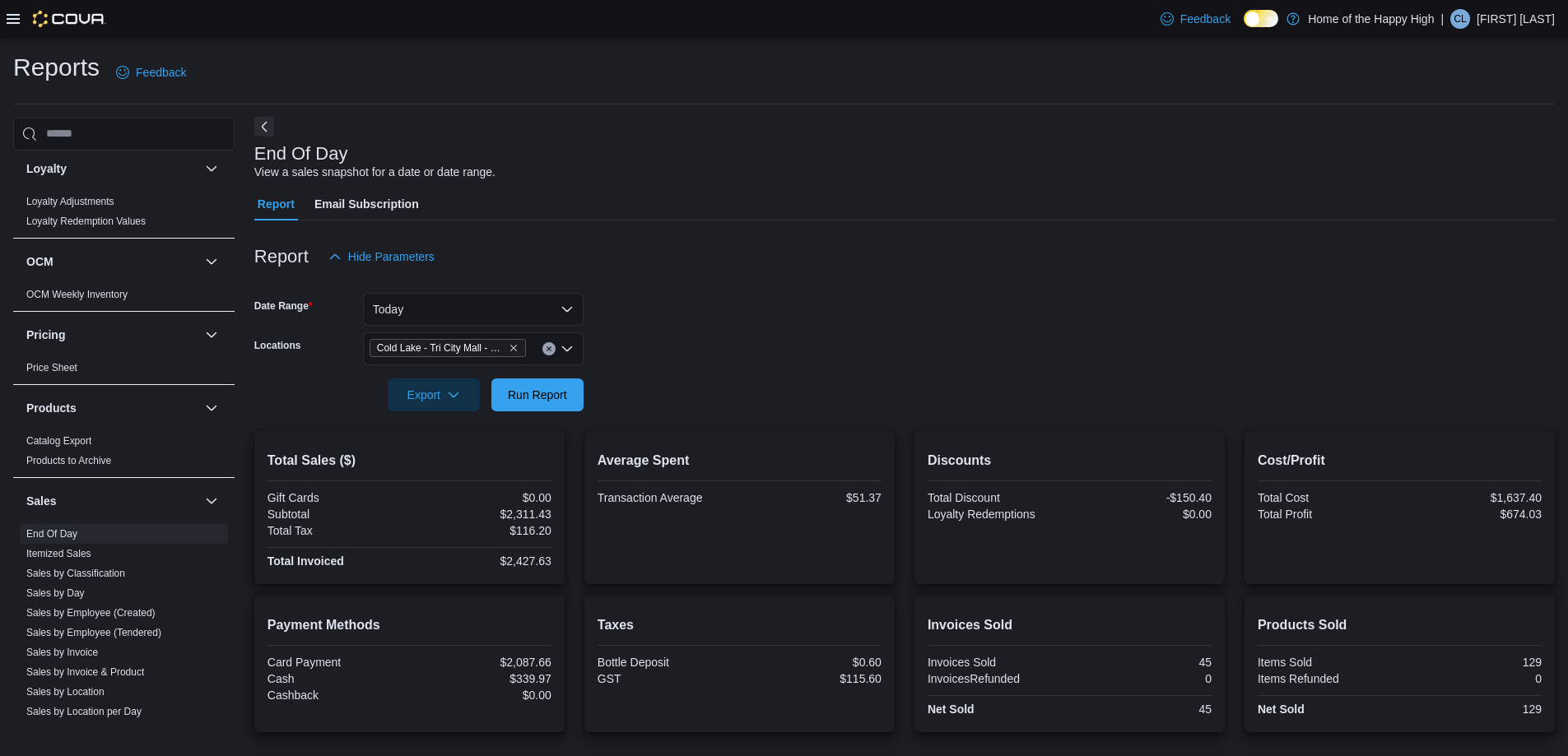 click at bounding box center [264, 127] 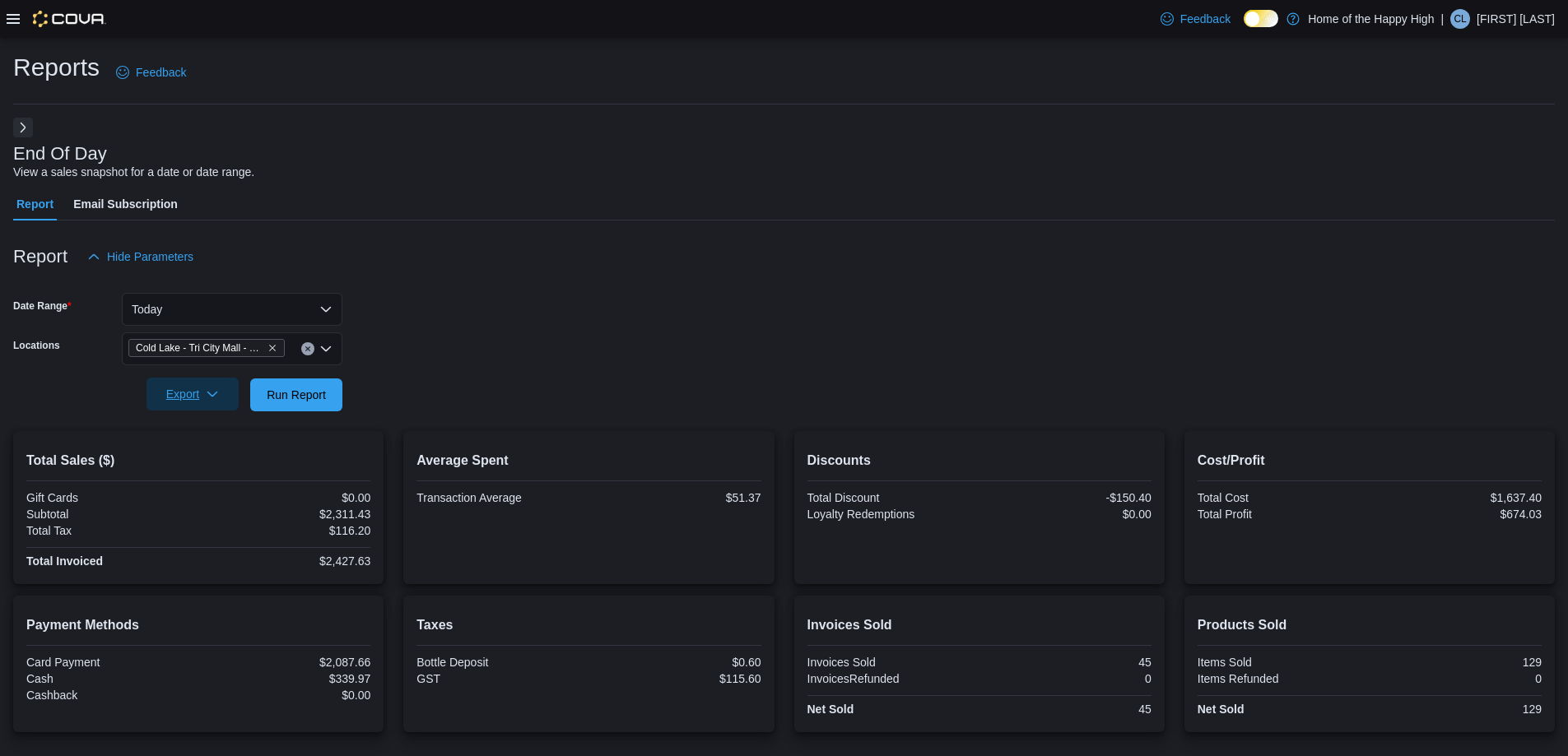 click on "Export" at bounding box center (193, 394) 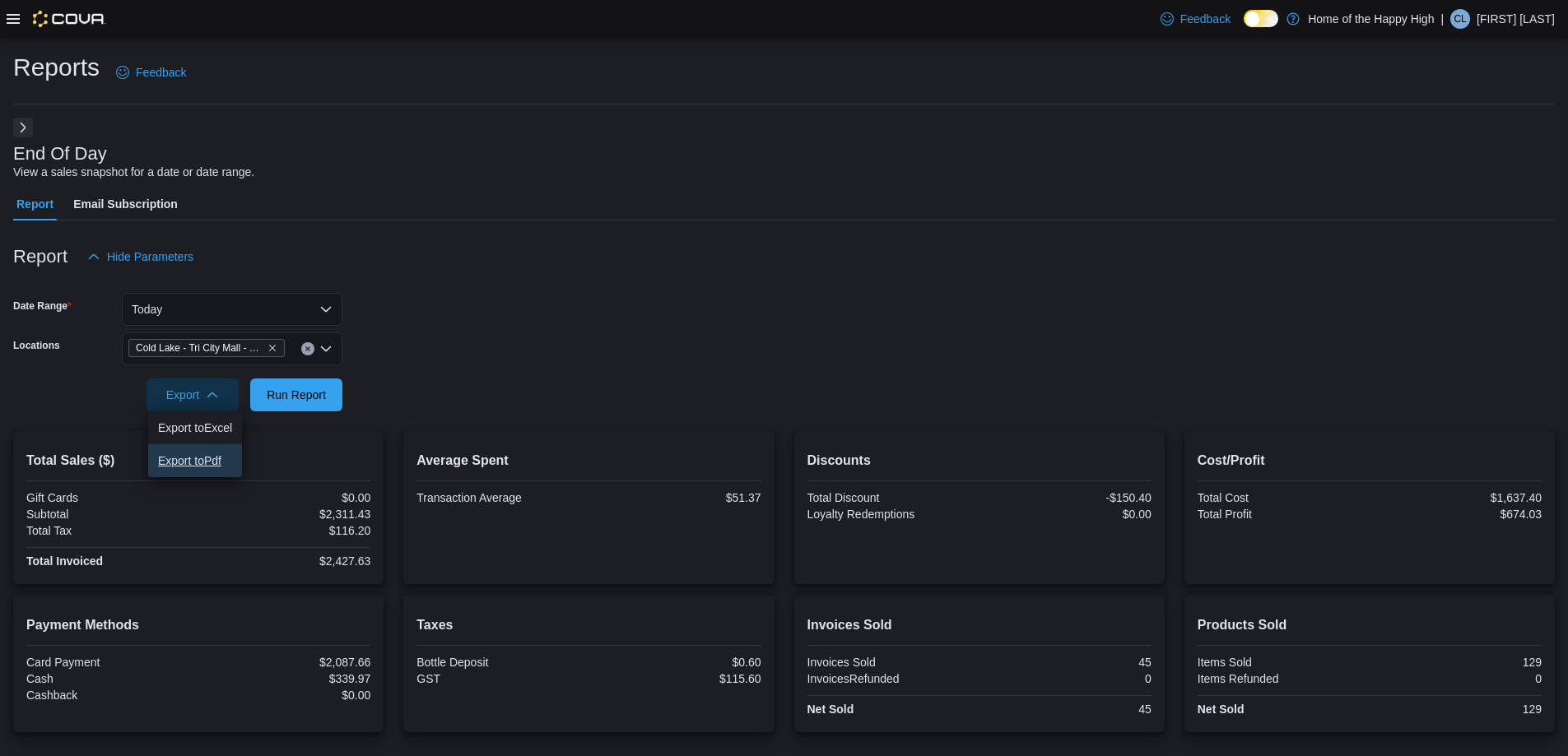 click on "Export to  Pdf" at bounding box center [195, 461] 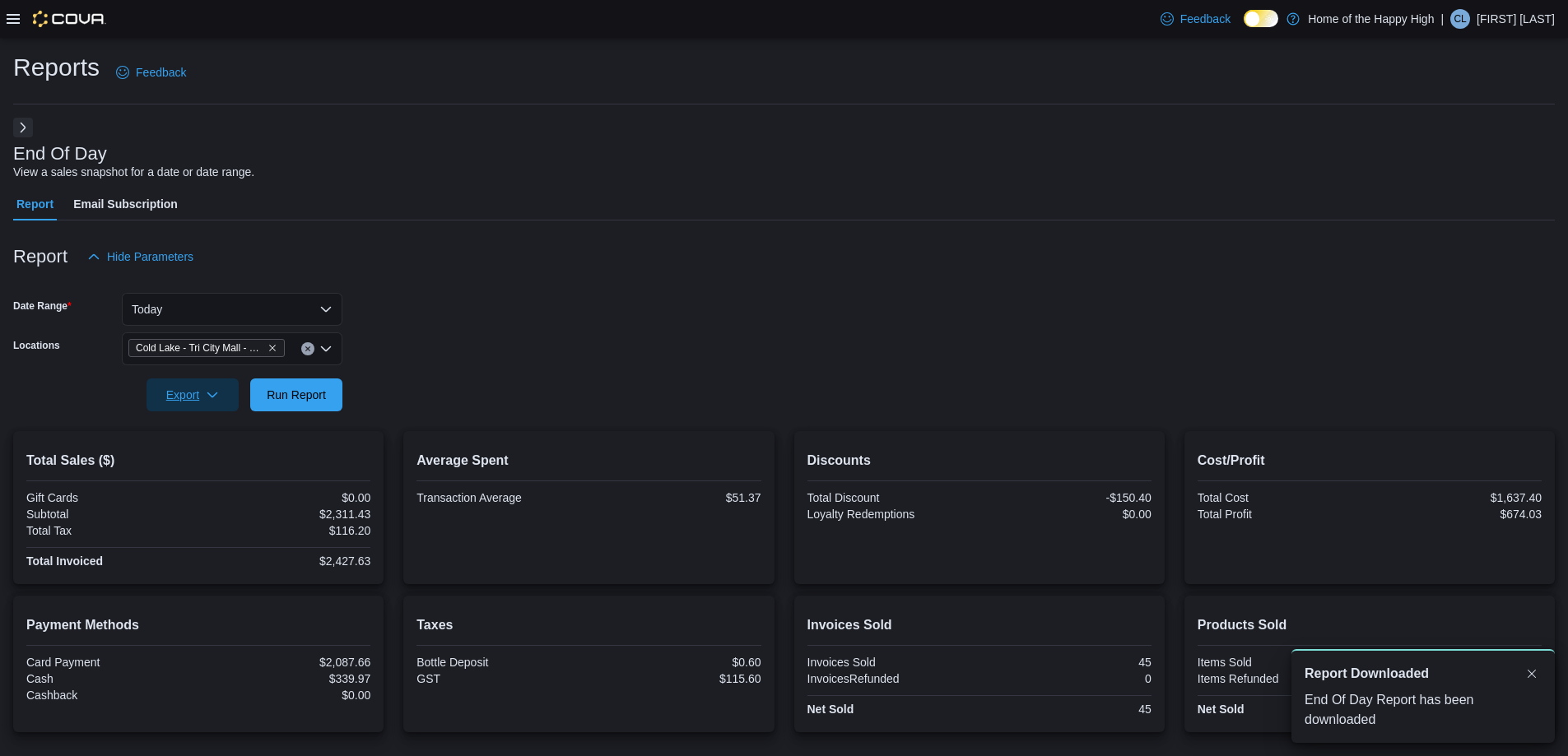 scroll, scrollTop: 0, scrollLeft: 0, axis: both 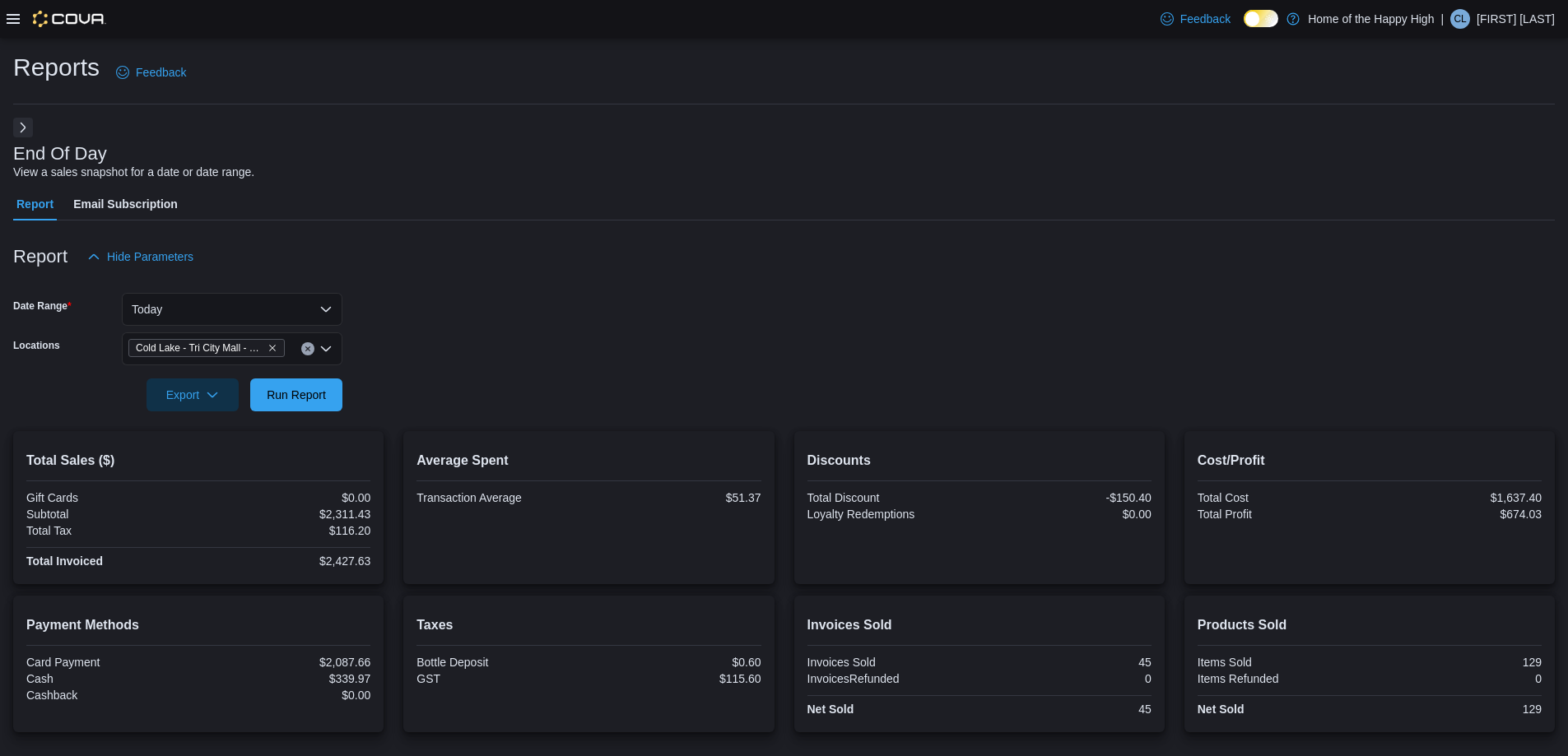 click on "[FIRST] [LAST]" at bounding box center (1515, 19) 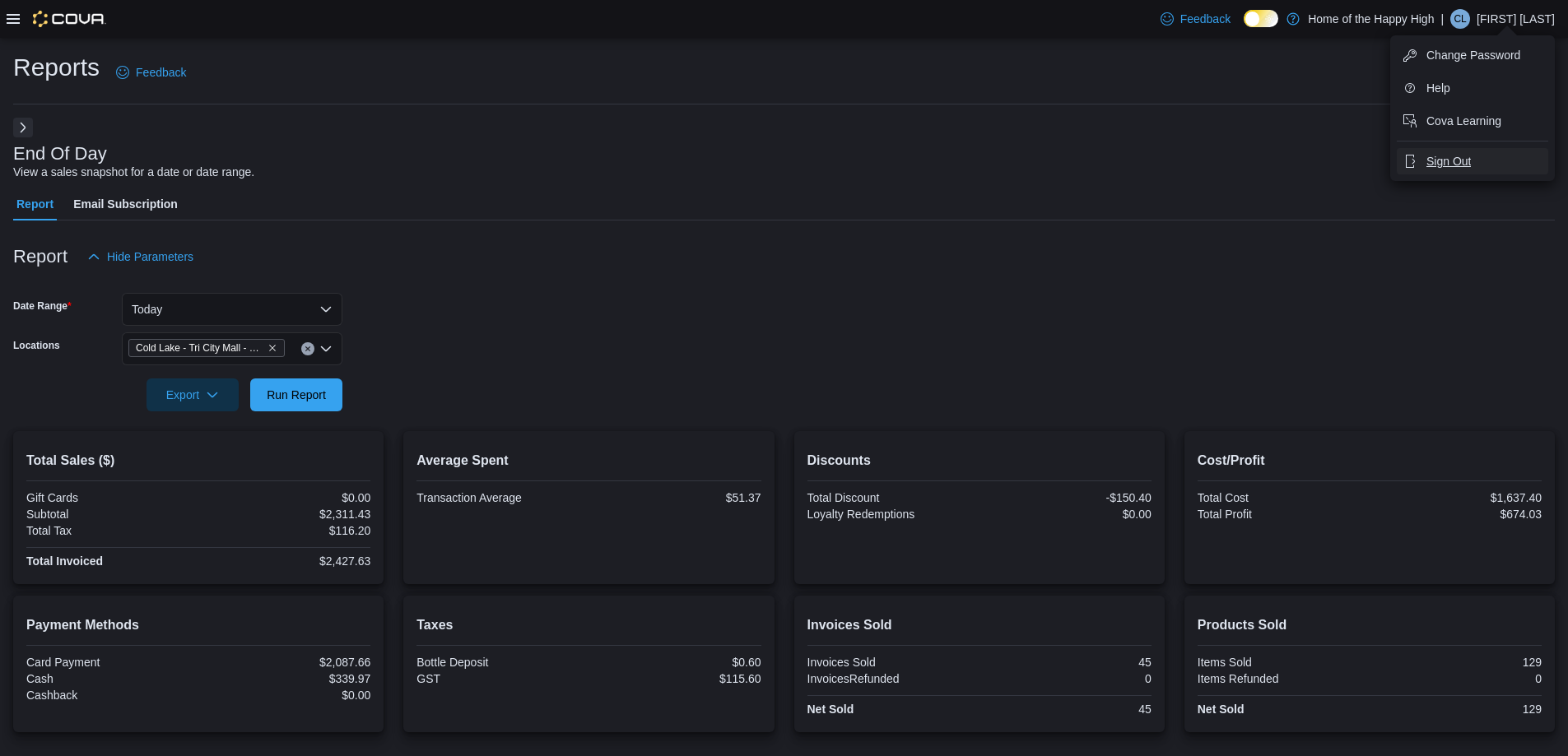 click on "Sign Out" at bounding box center [1473, 161] 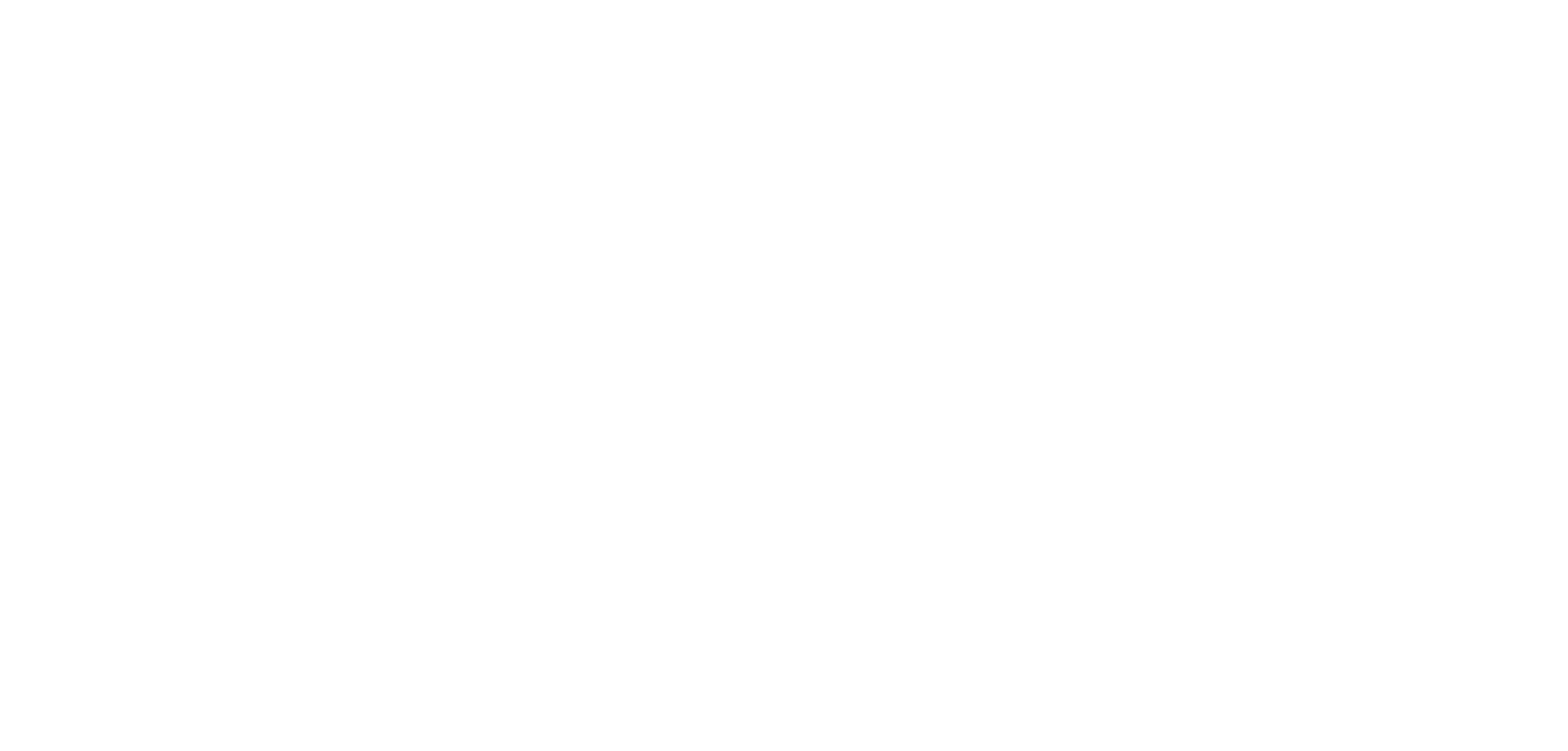 scroll, scrollTop: 0, scrollLeft: 0, axis: both 